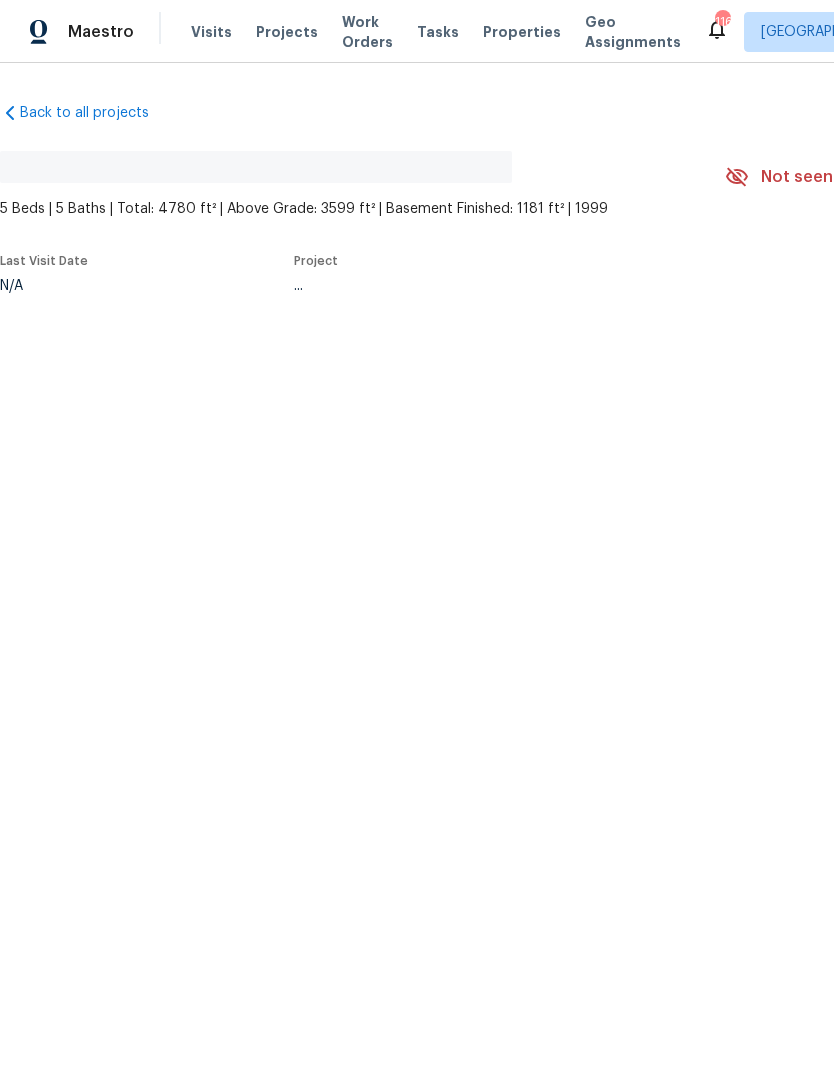 scroll, scrollTop: 0, scrollLeft: 0, axis: both 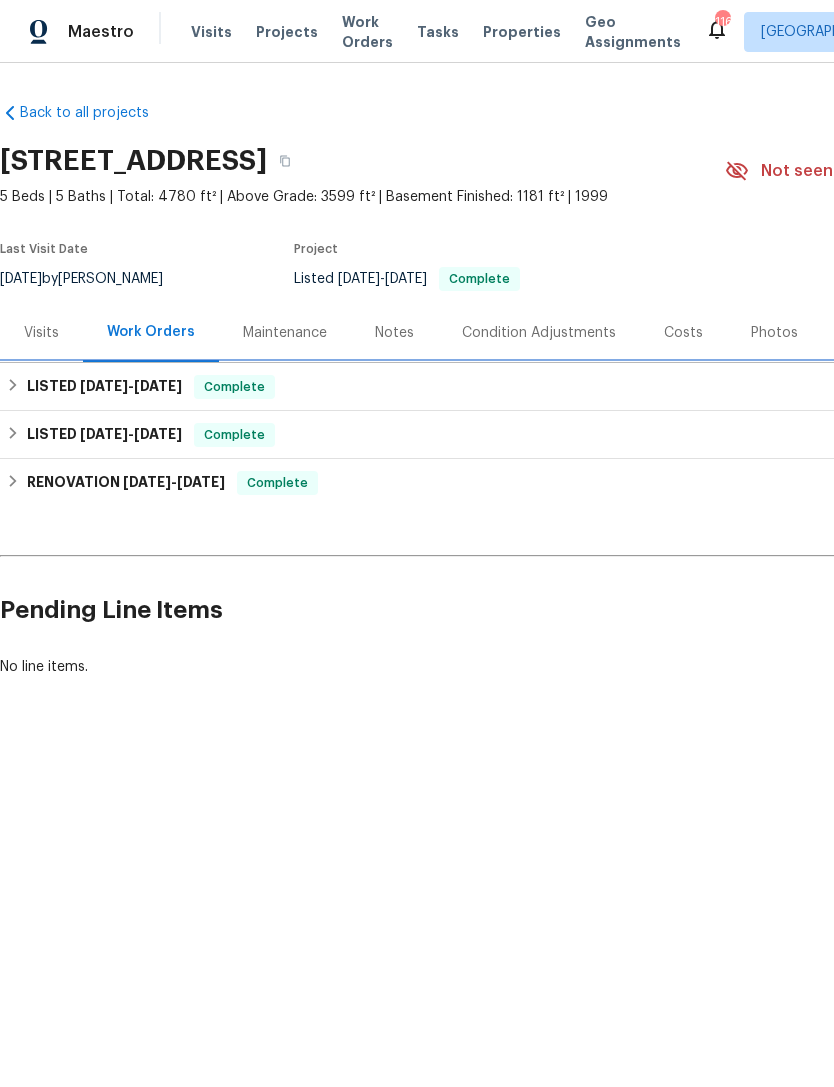 click on "LISTED   5/7/25  -  5/28/25 Complete" at bounding box center (565, 387) 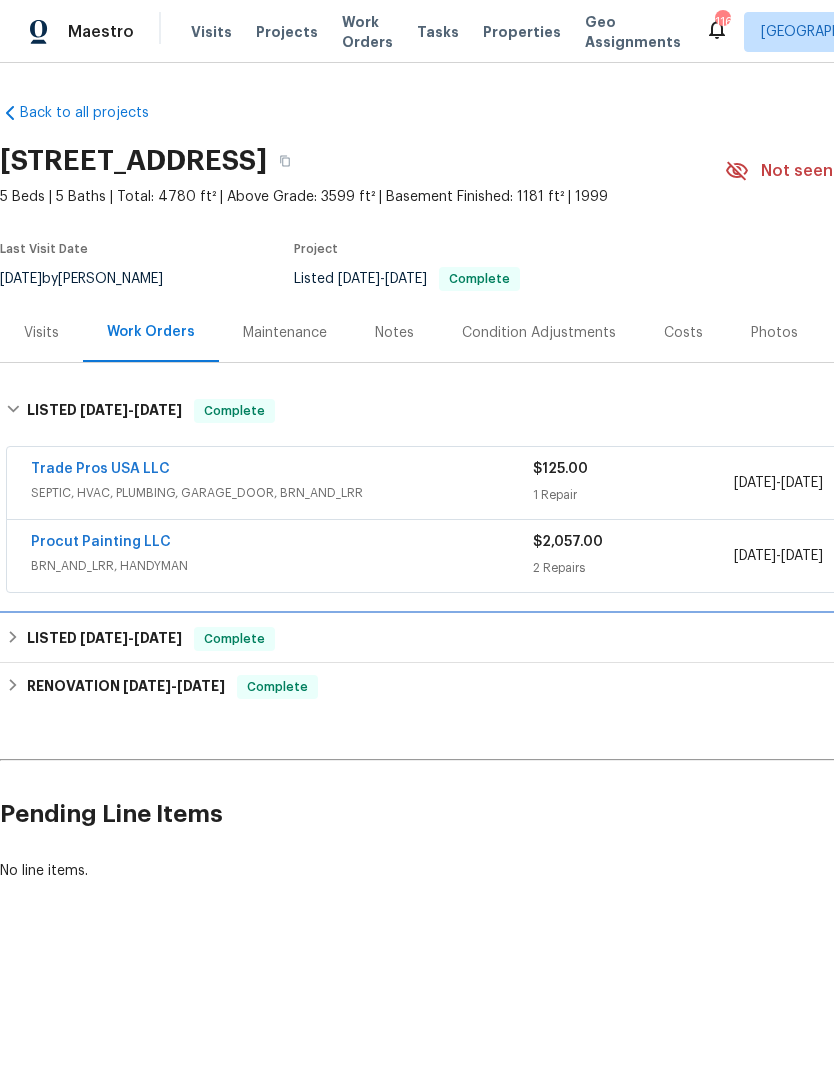 click on "LISTED   4/1/25  -  4/2/25 Complete" at bounding box center (565, 639) 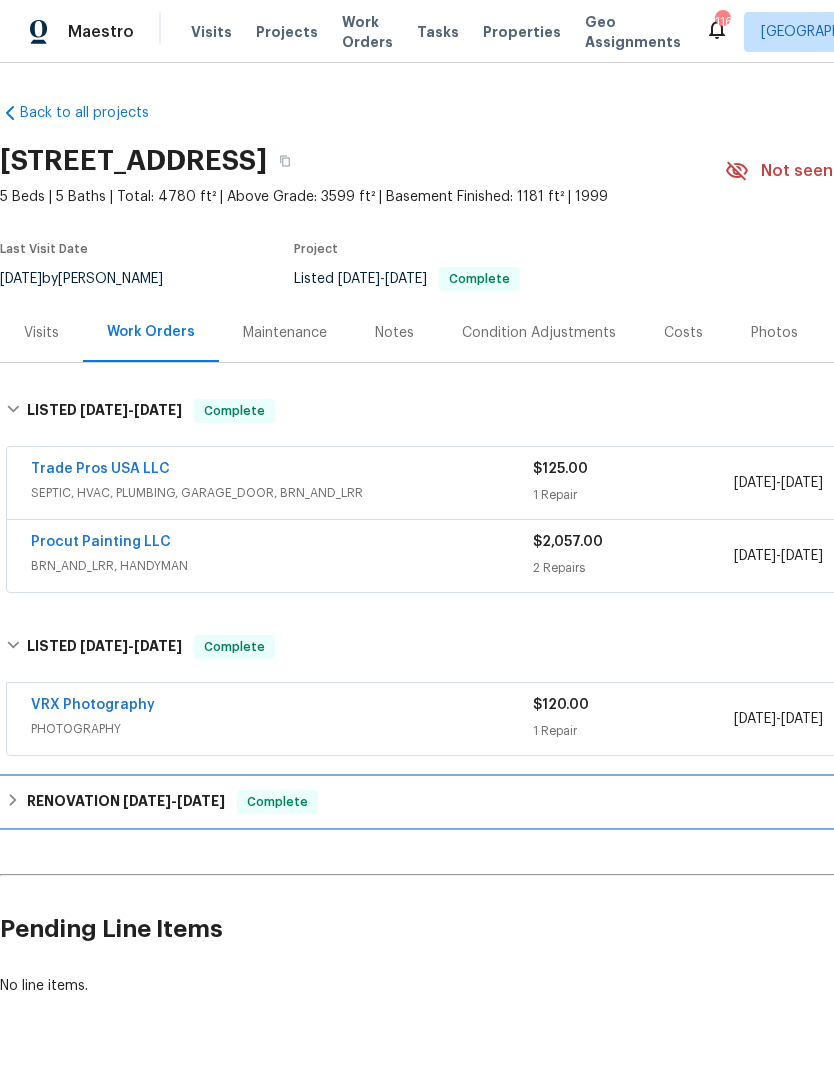 click on "RENOVATION   3/4/25  -  3/21/25 Complete" at bounding box center (565, 802) 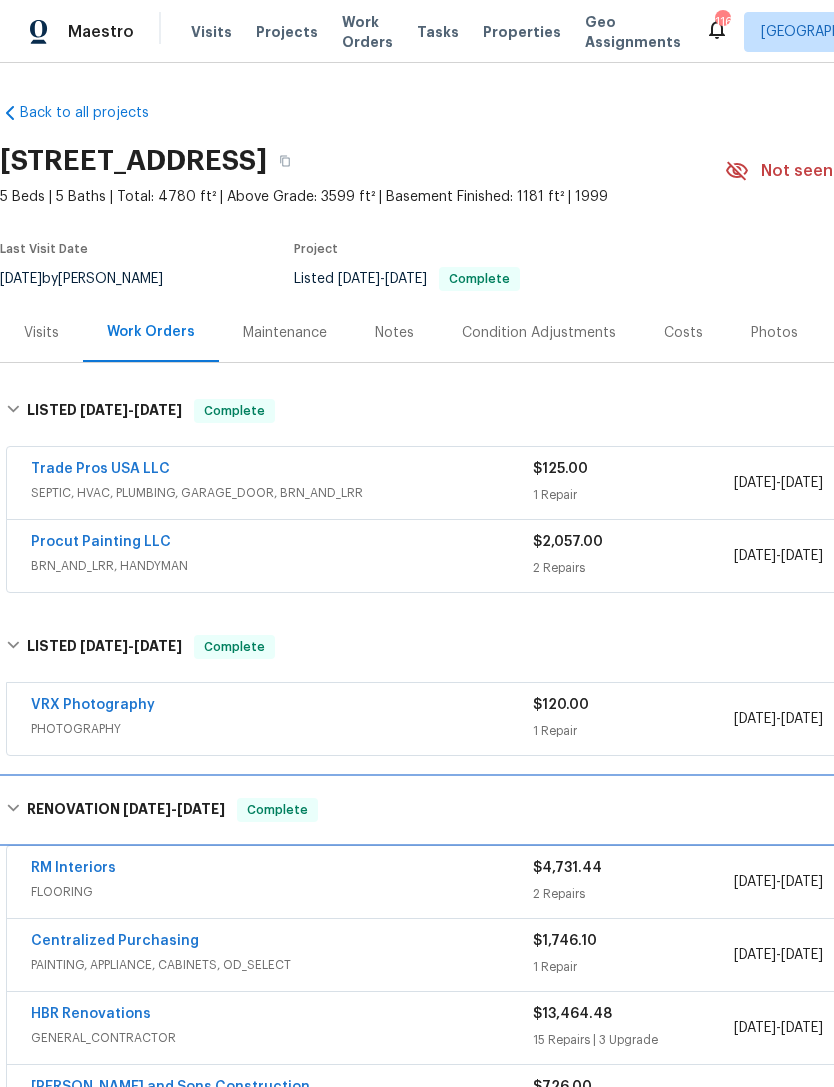 scroll, scrollTop: 0, scrollLeft: 0, axis: both 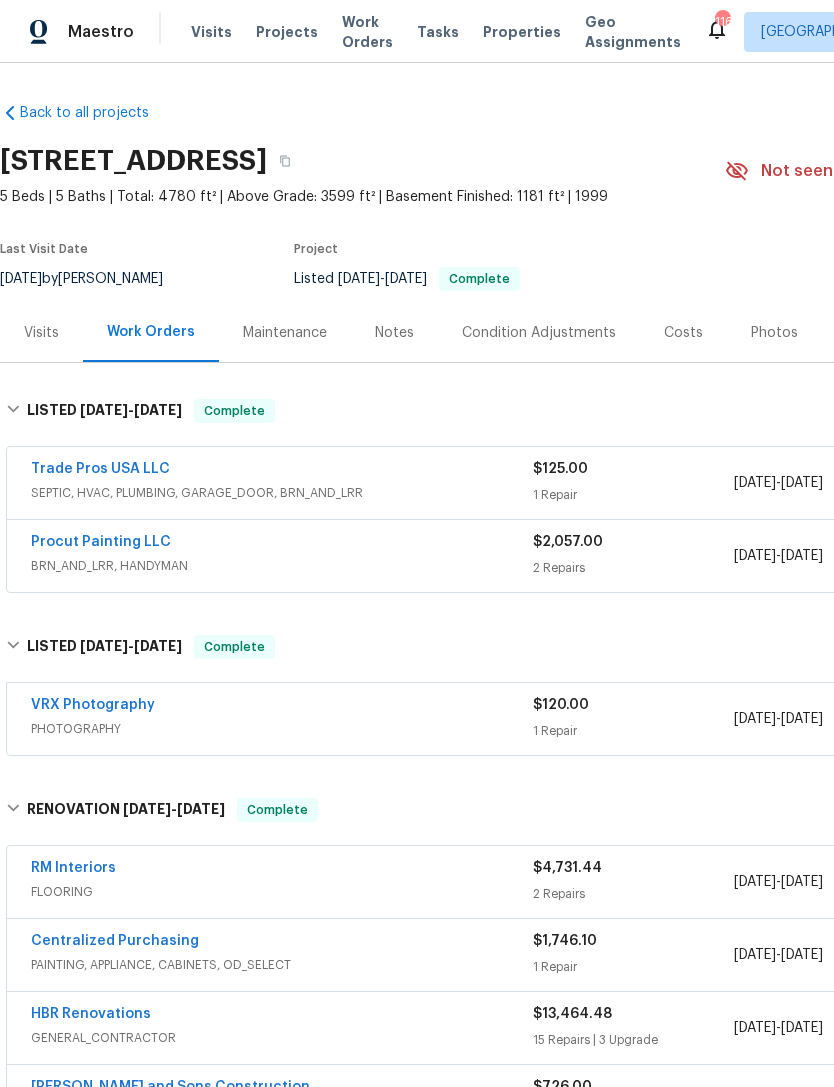 click on "Notes" at bounding box center [394, 332] 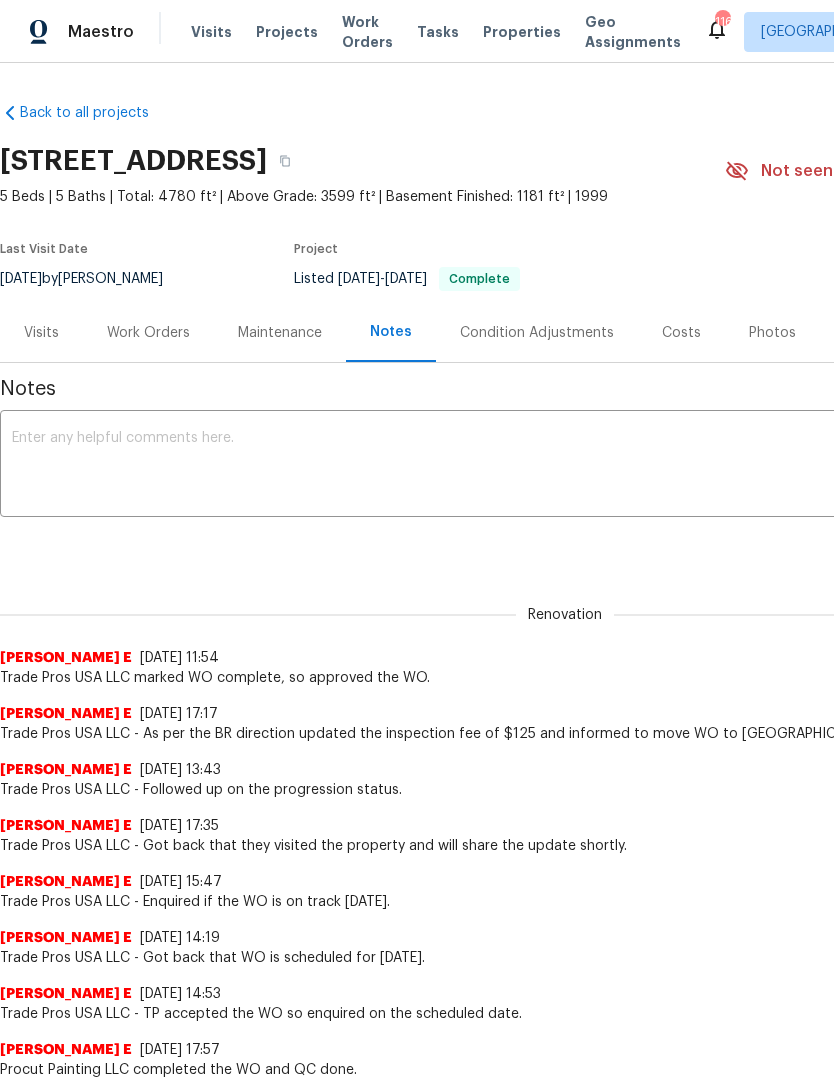 click on "Costs" at bounding box center [681, 332] 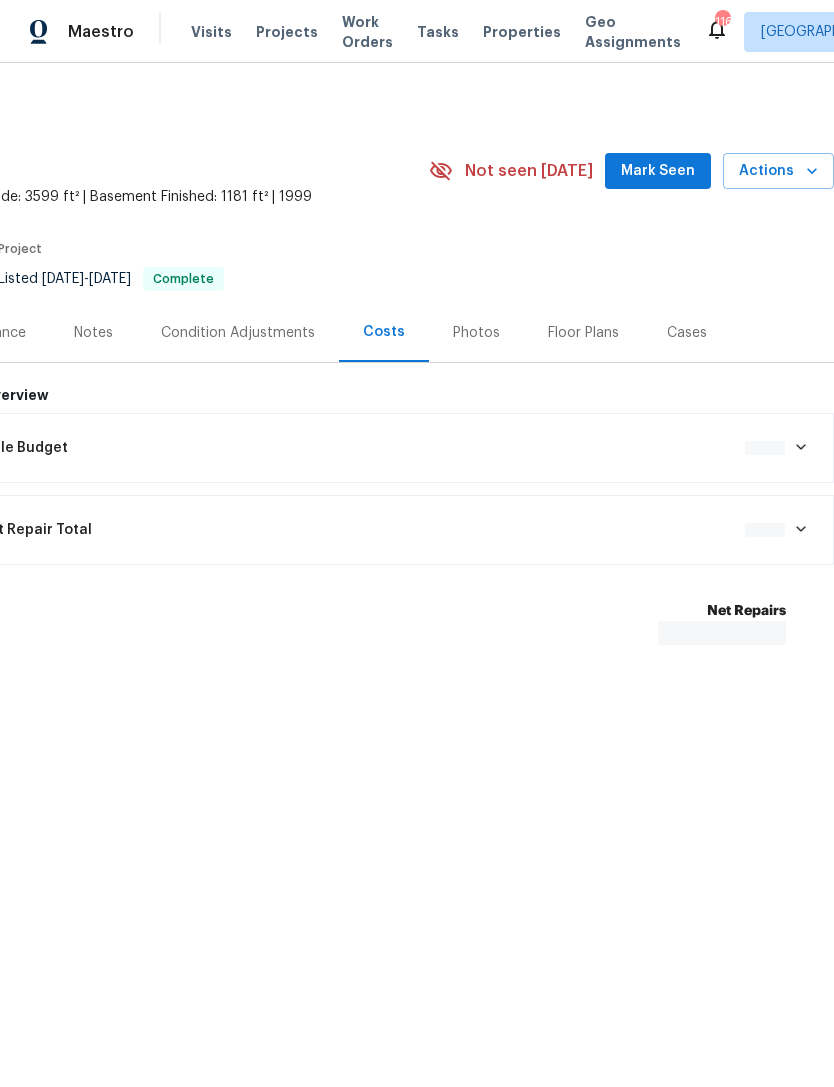 scroll, scrollTop: 0, scrollLeft: 296, axis: horizontal 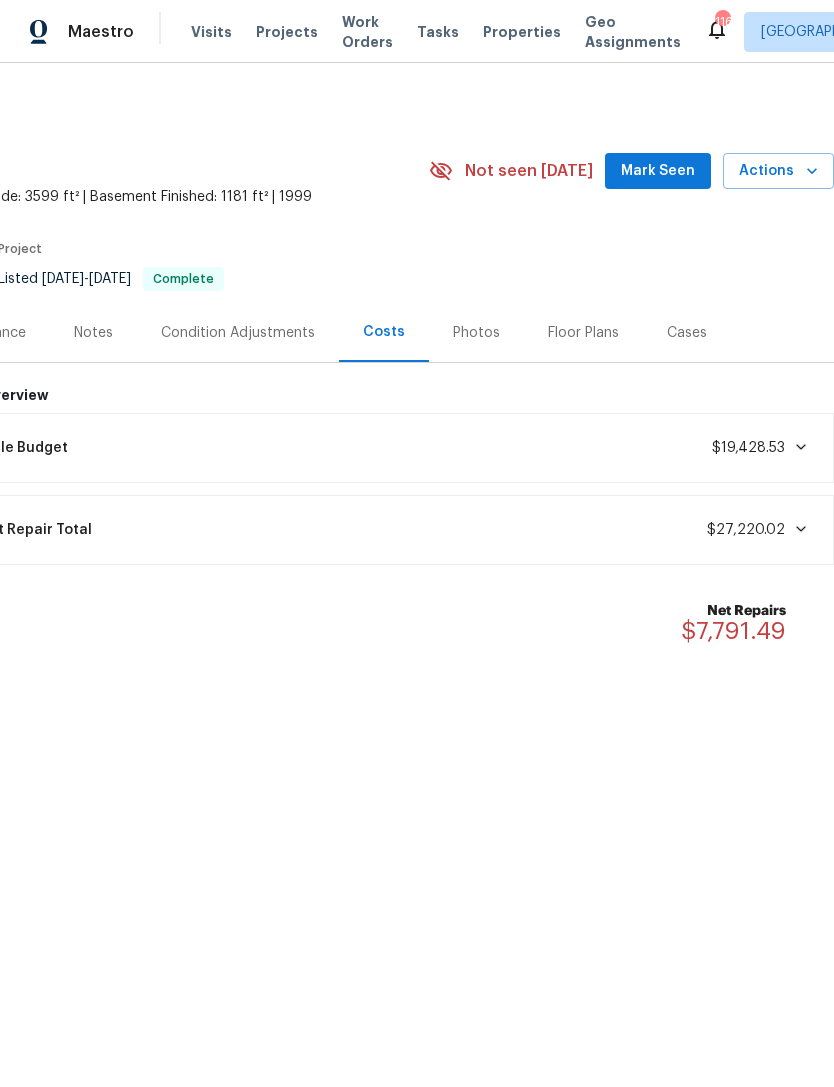 click on "Notes" at bounding box center [93, 333] 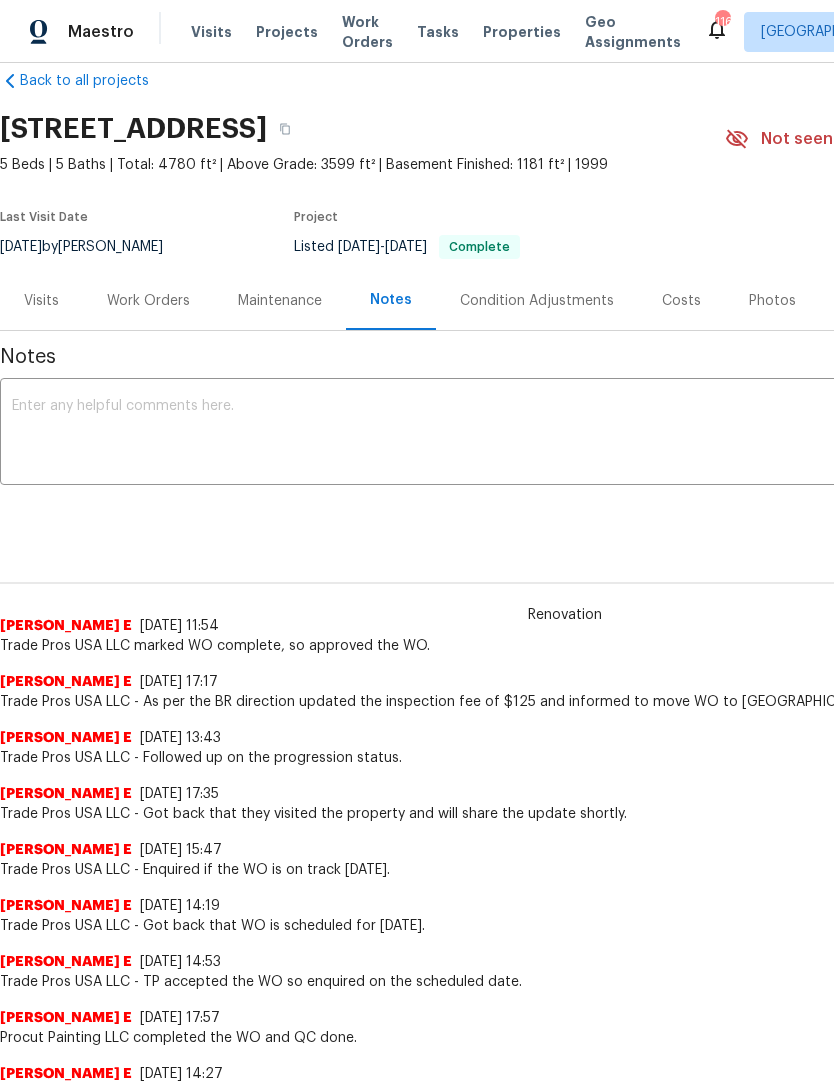scroll, scrollTop: 34, scrollLeft: 0, axis: vertical 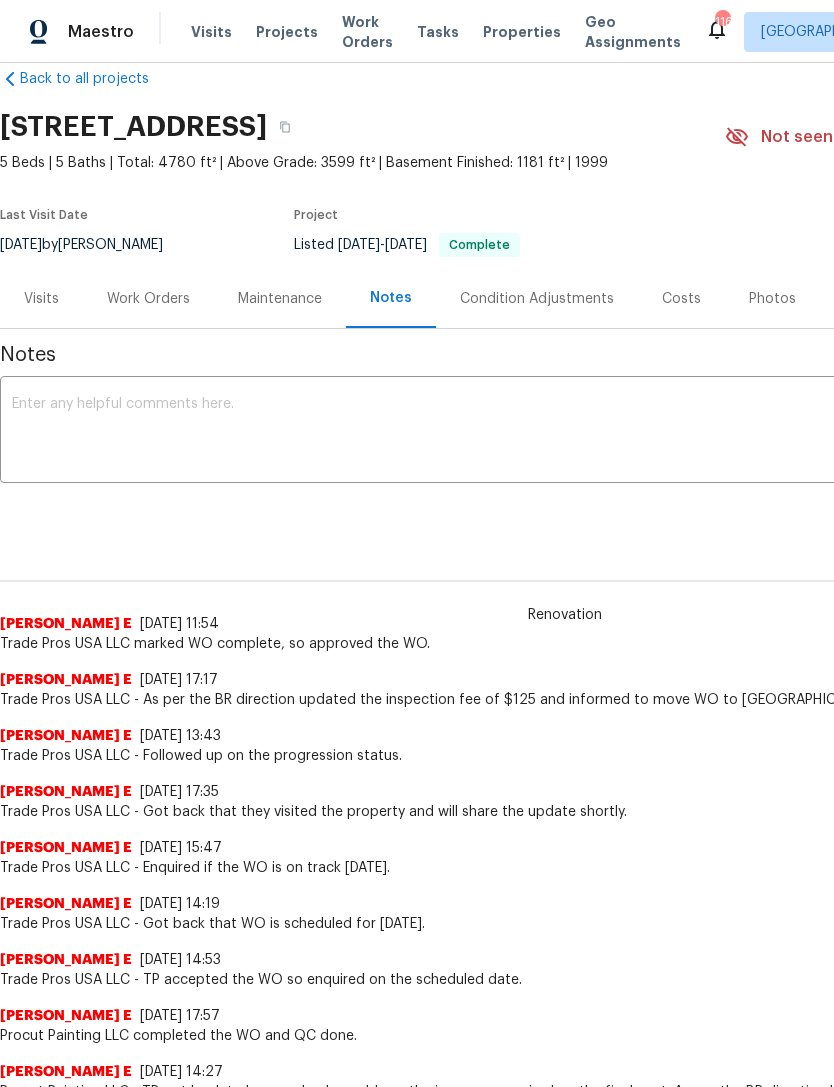 click on "Maintenance" at bounding box center [280, 299] 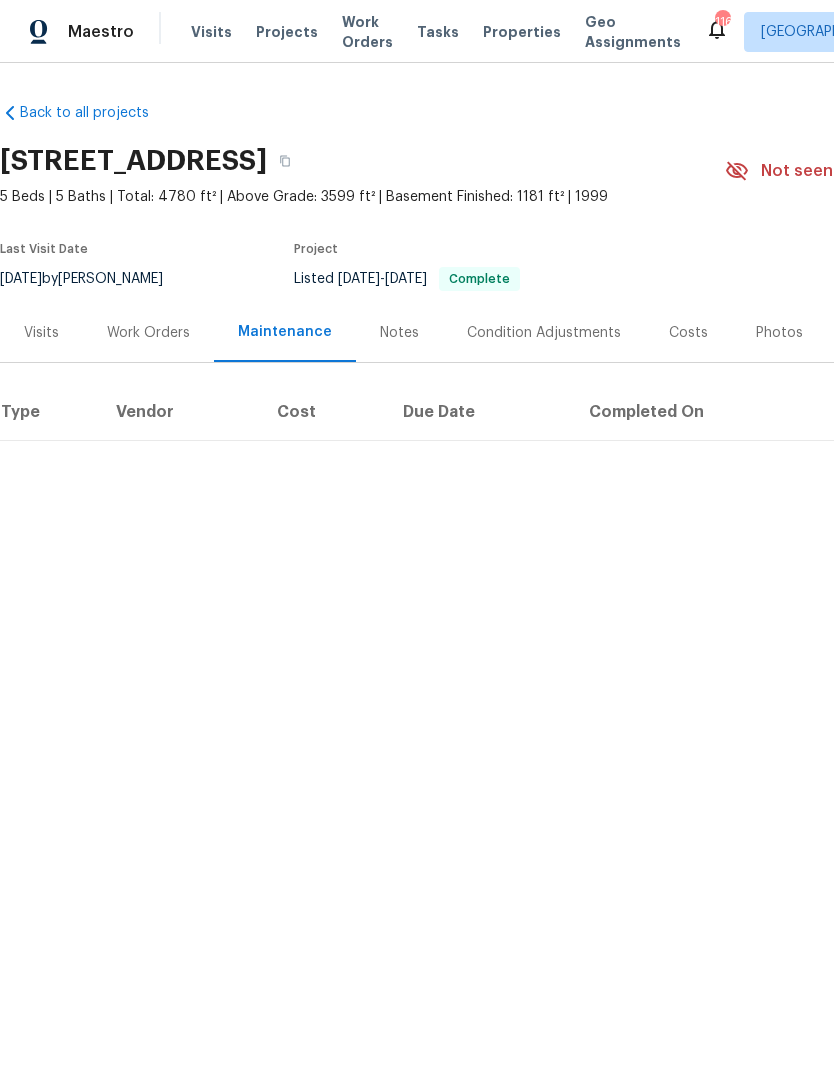 scroll, scrollTop: 0, scrollLeft: 0, axis: both 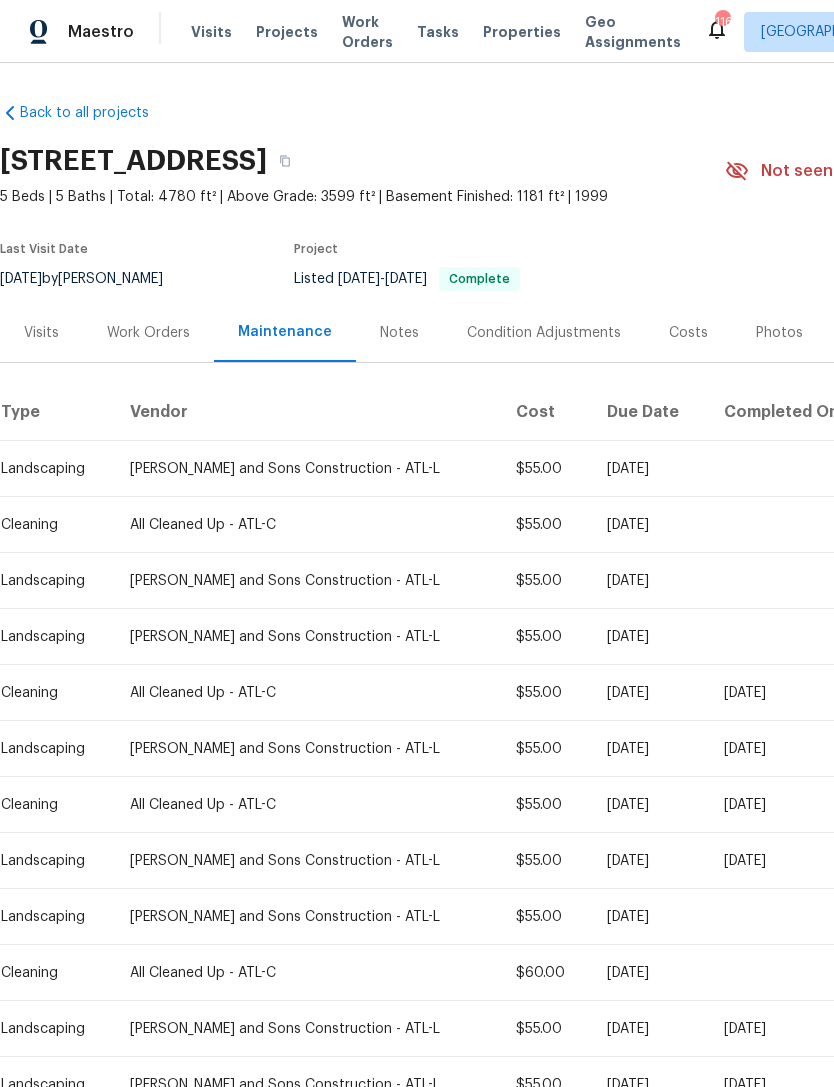 click on "Work Orders" at bounding box center (148, 333) 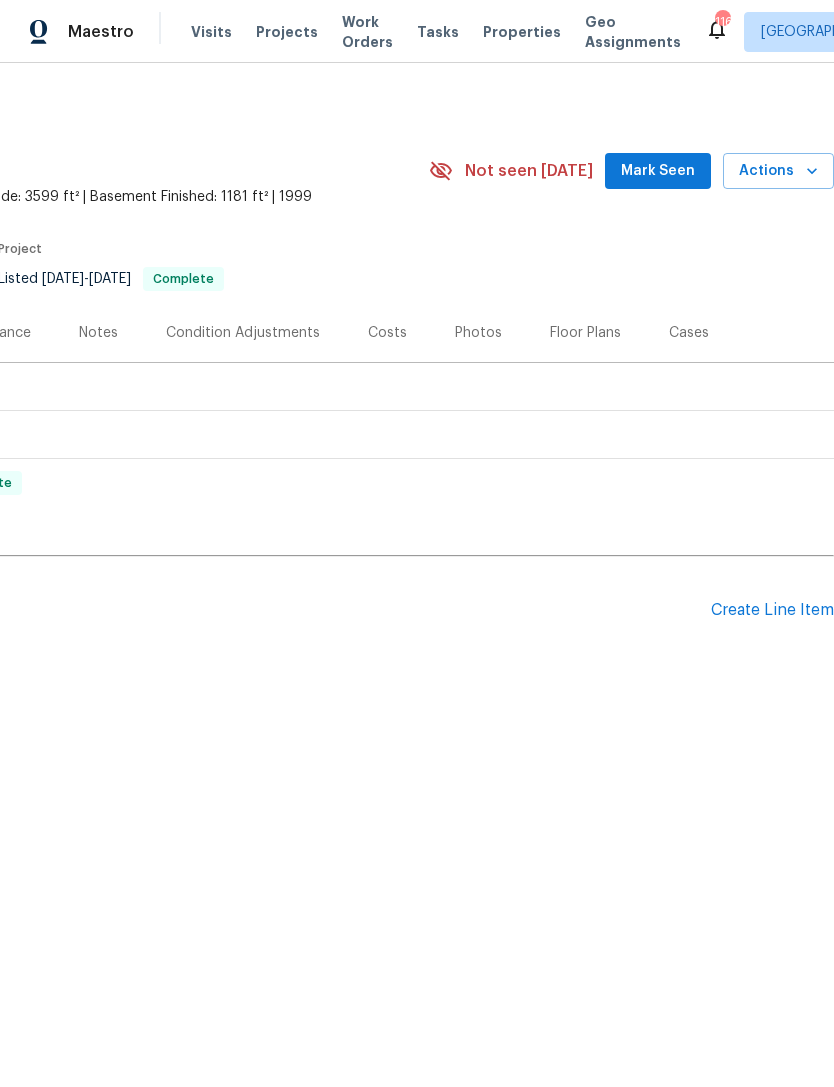 scroll, scrollTop: 0, scrollLeft: 296, axis: horizontal 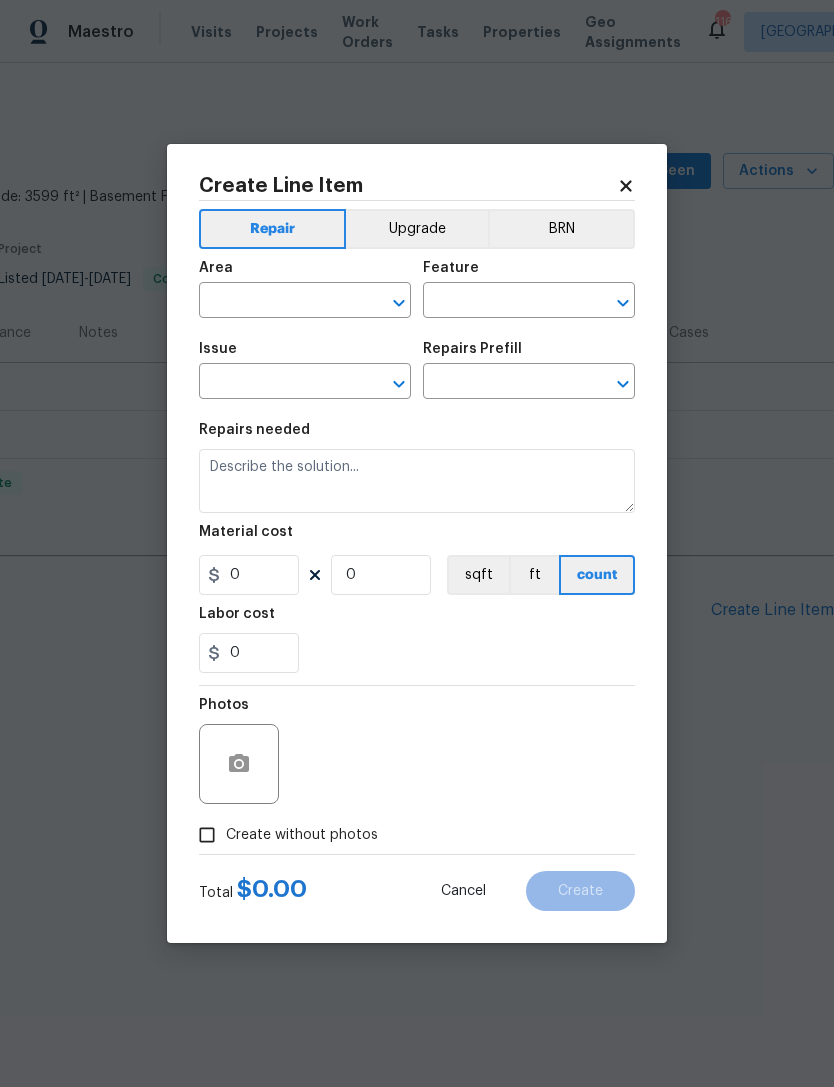 click at bounding box center [277, 302] 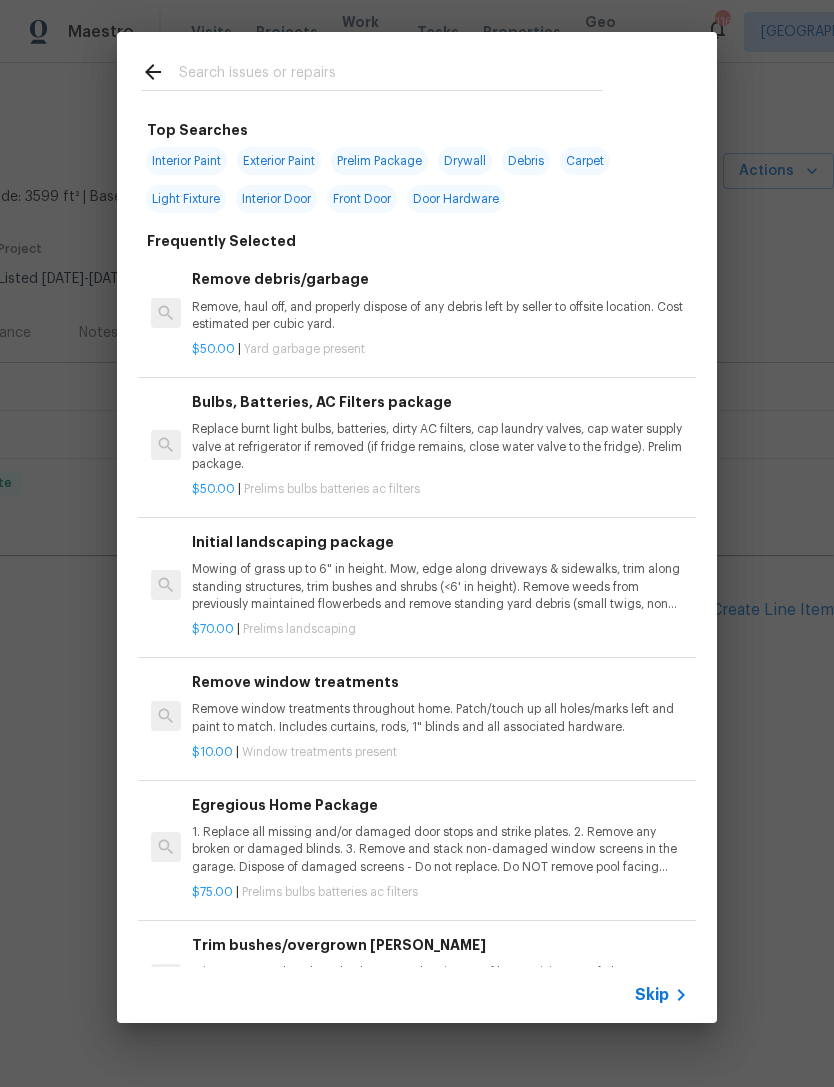 click at bounding box center [391, 75] 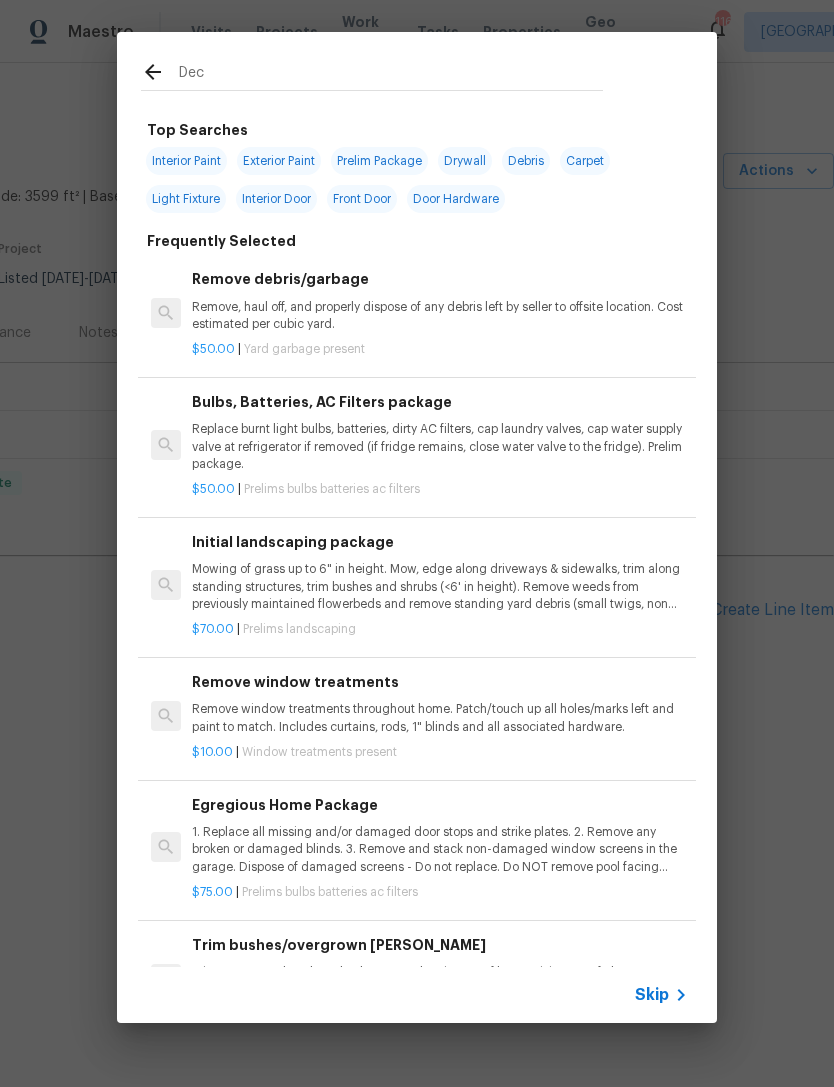 type on "Deck" 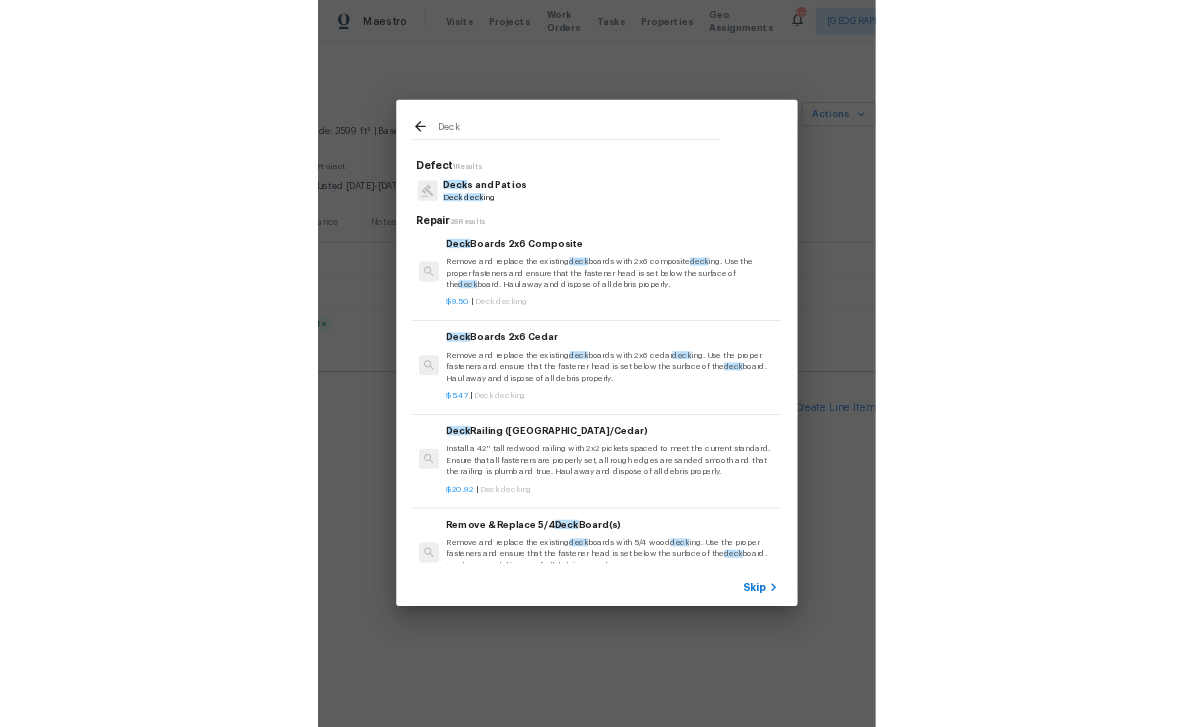 scroll, scrollTop: 566, scrollLeft: 0, axis: vertical 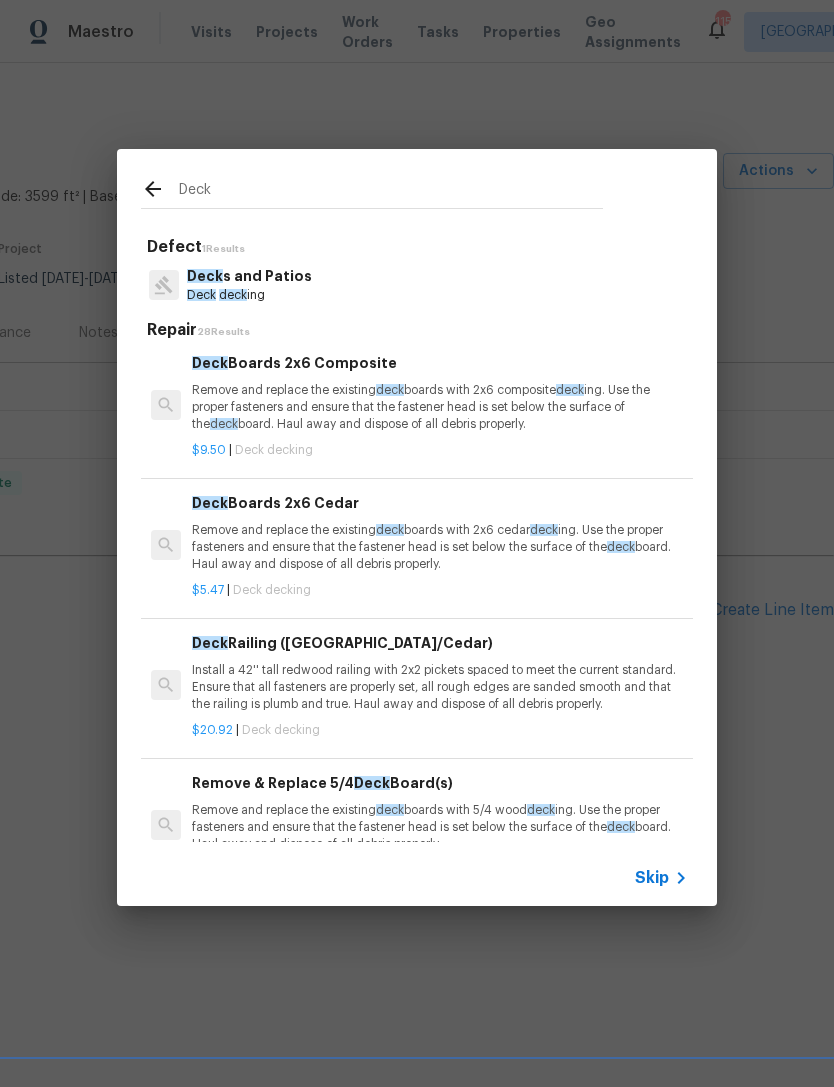 click on "Remove and replace the existing  deck  boards with 2x6 cedar  deck ing. Use the proper fasteners and ensure that the fastener head is set below the surface of the  deck  board. Haul away and dispose of all debris properly." at bounding box center (440, 547) 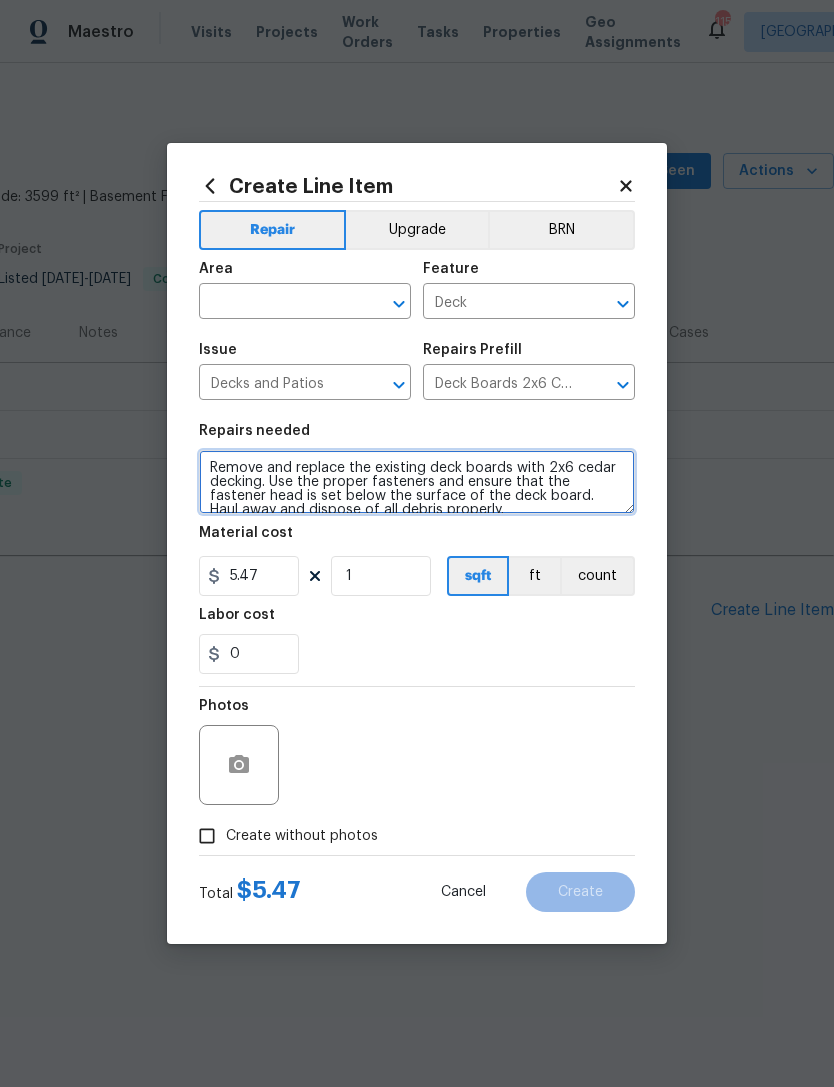 click on "Remove and replace the existing deck boards with 2x6 cedar decking. Use the proper fasteners and ensure that the fastener head is set below the surface of the deck board. Haul away and dispose of all debris properly." at bounding box center (417, 482) 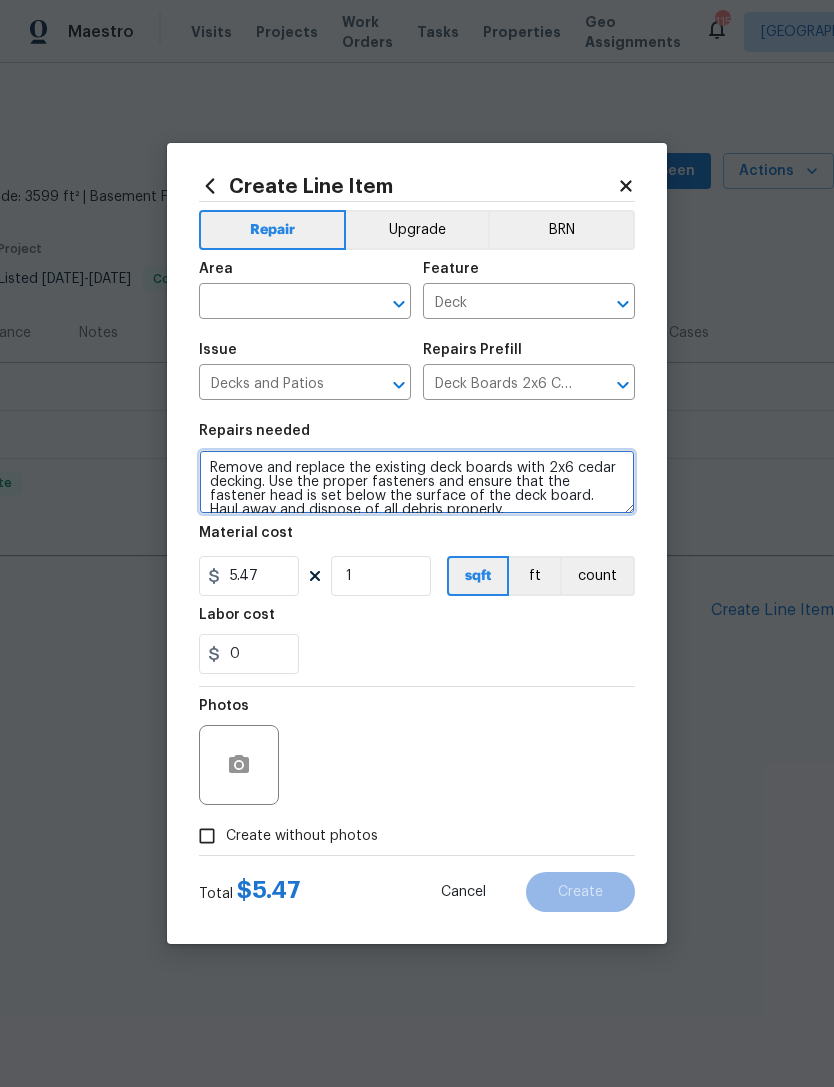 click on "Remove and replace the existing deck boards with 2x6 cedar decking. Use the proper fasteners and ensure that the fastener head is set below the surface of the deck board. Haul away and dispose of all debris properly." at bounding box center [417, 482] 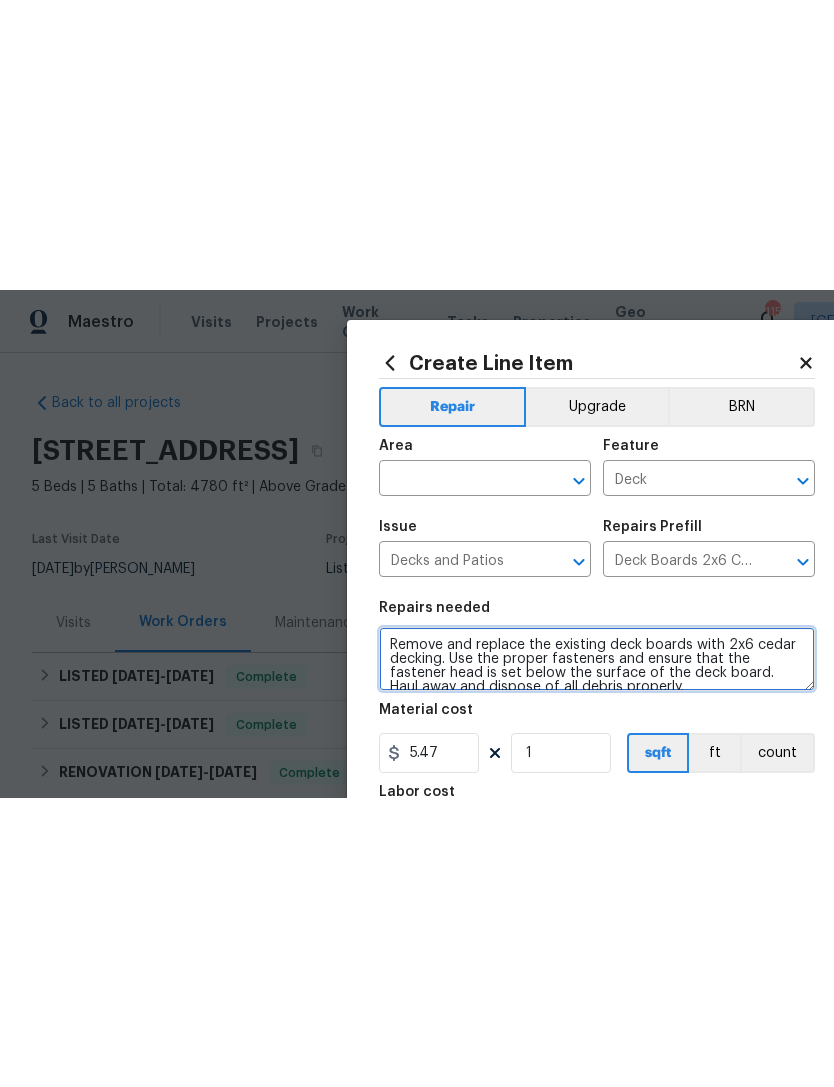 scroll, scrollTop: 0, scrollLeft: 0, axis: both 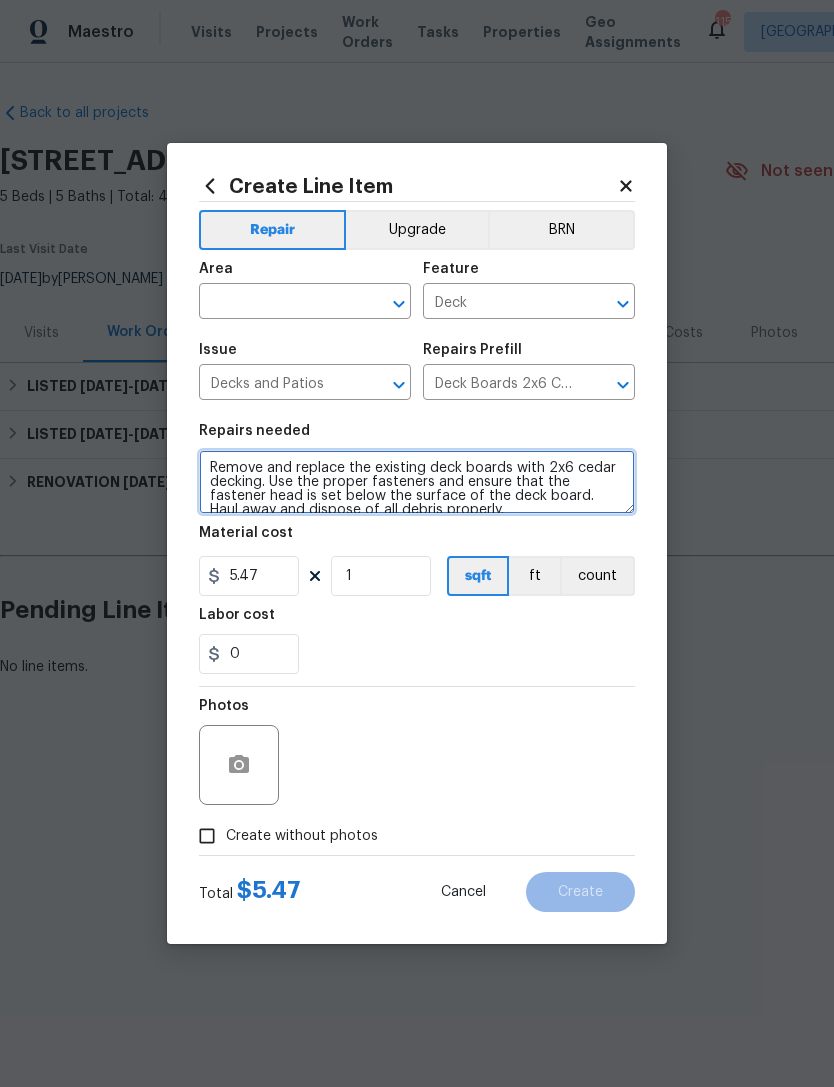 type on "Remove and replace the existing deck boards with 2x6 cedar decking. Use the proper fasteners and ensure that the fastener head is set below the surface of the deck board. Haul away and dispose of all debris properly." 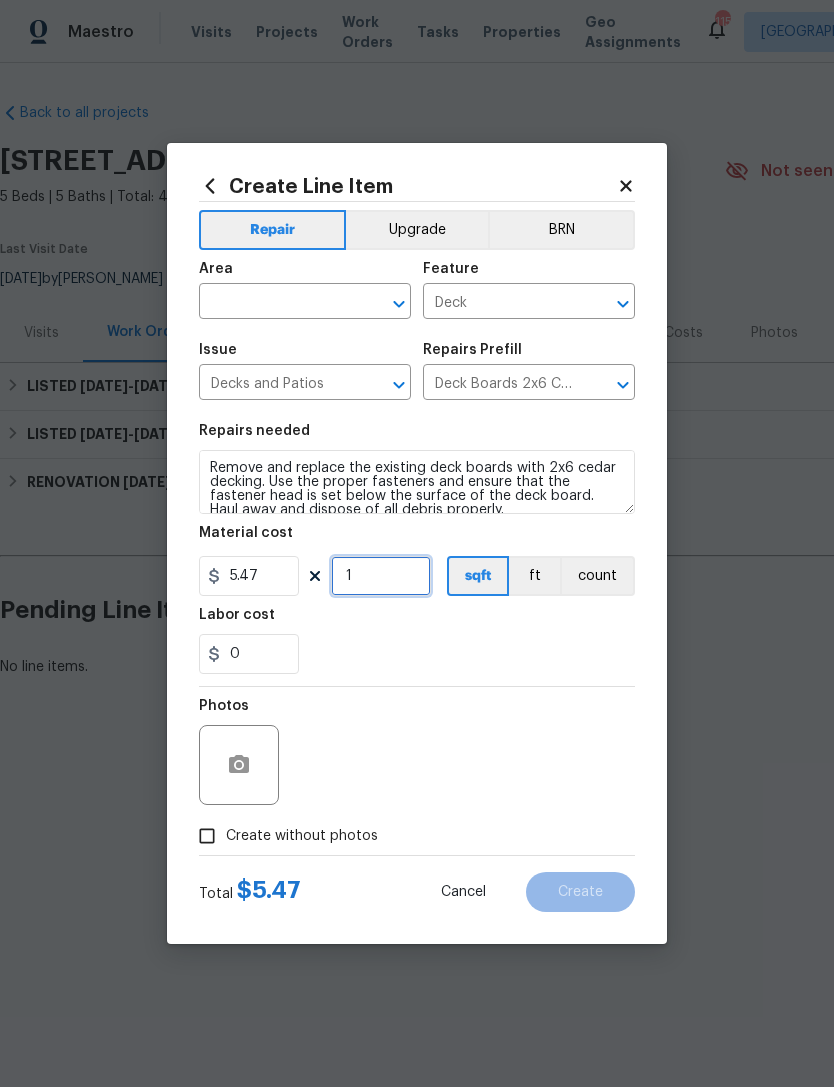 click on "1" at bounding box center (381, 576) 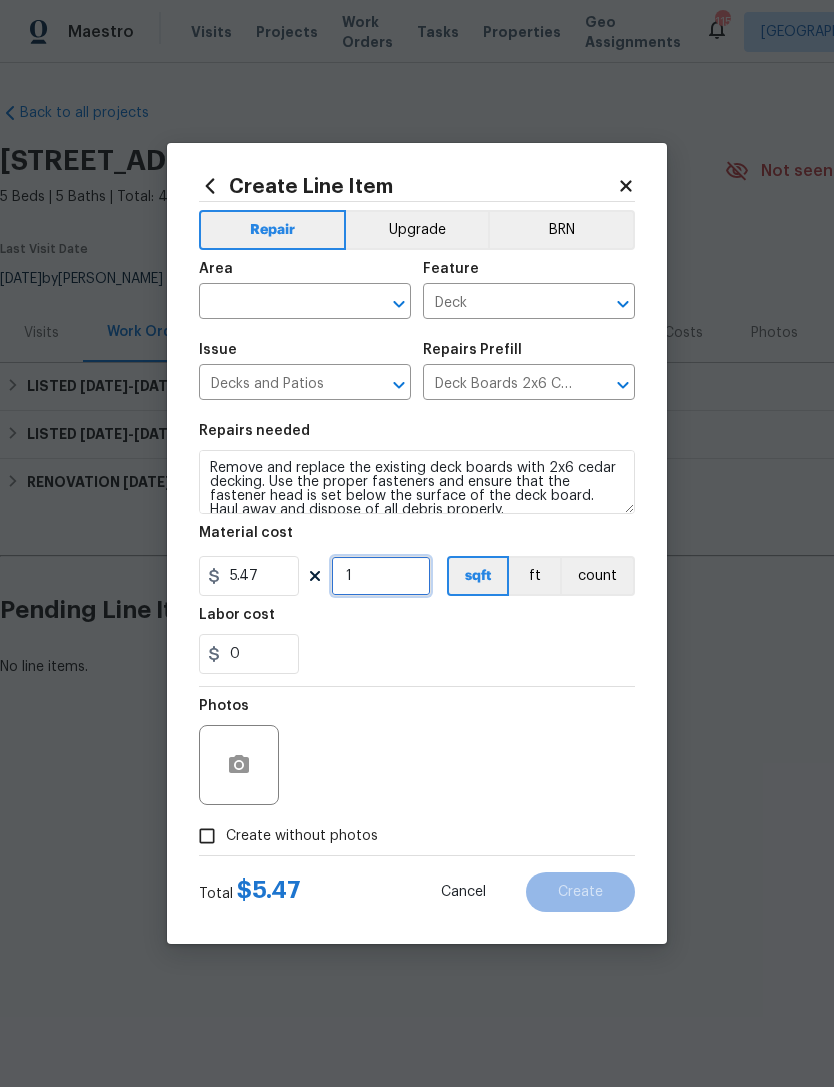 type on "0" 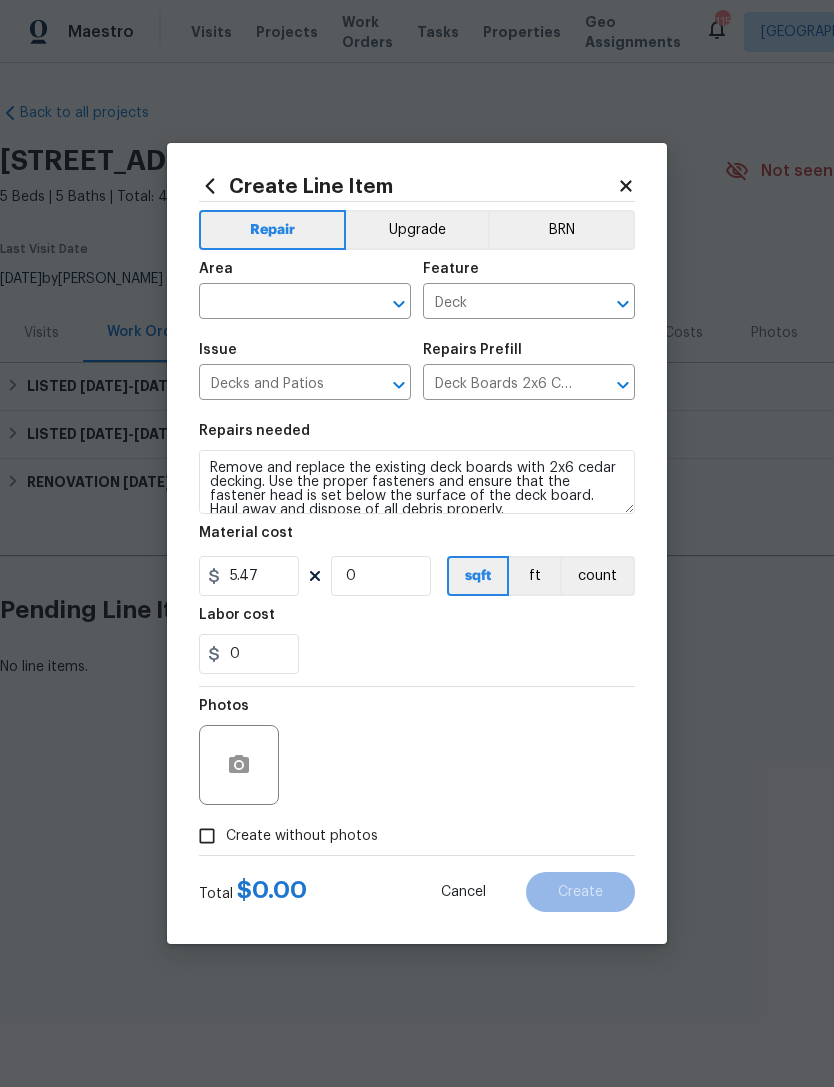 click 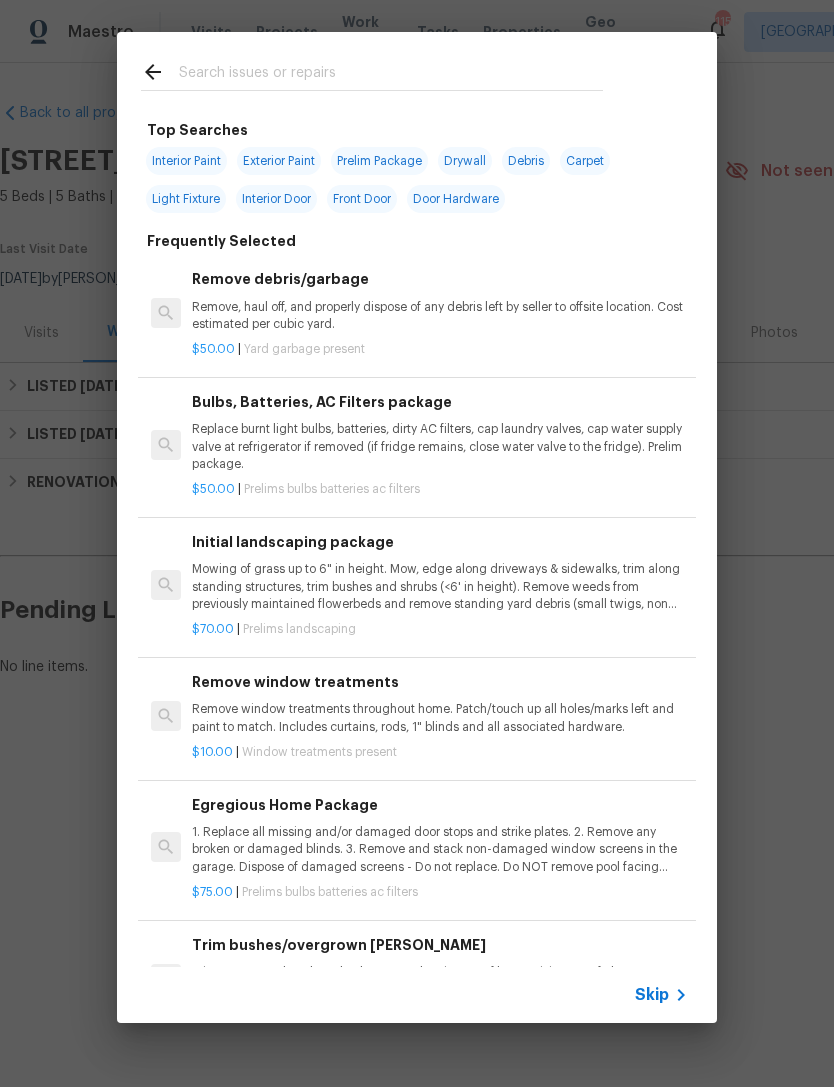 click at bounding box center [391, 75] 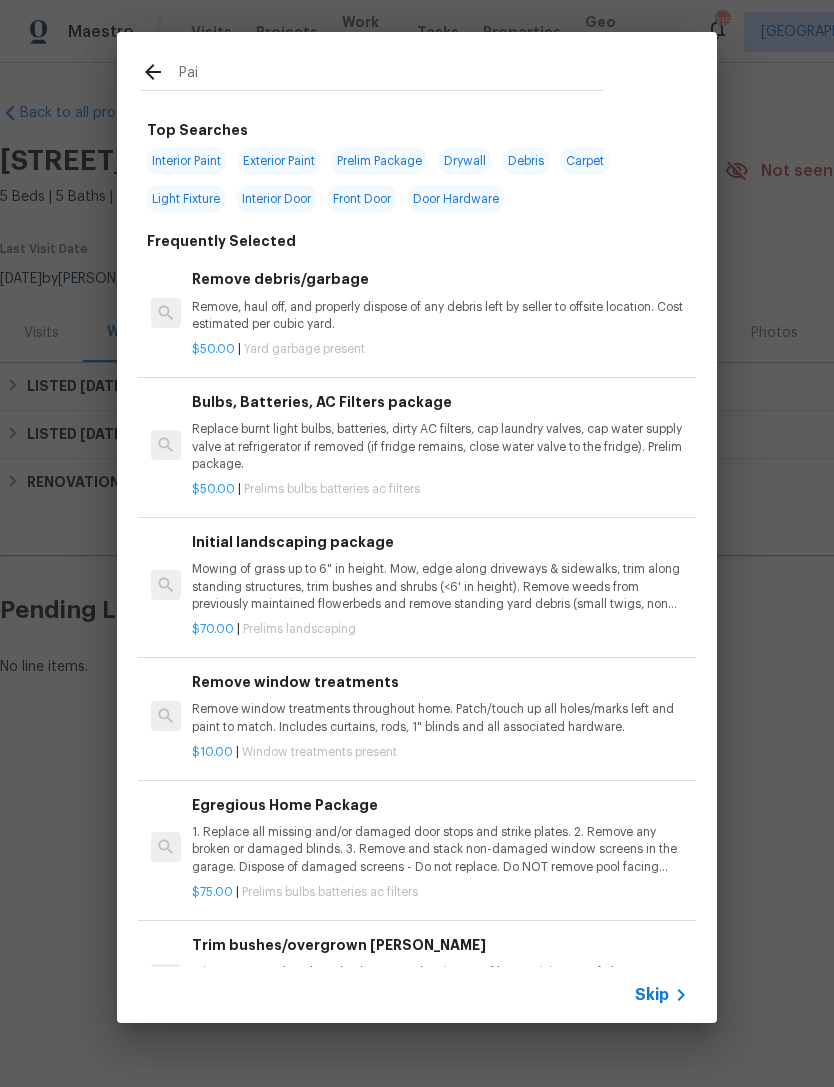 type on "Pain" 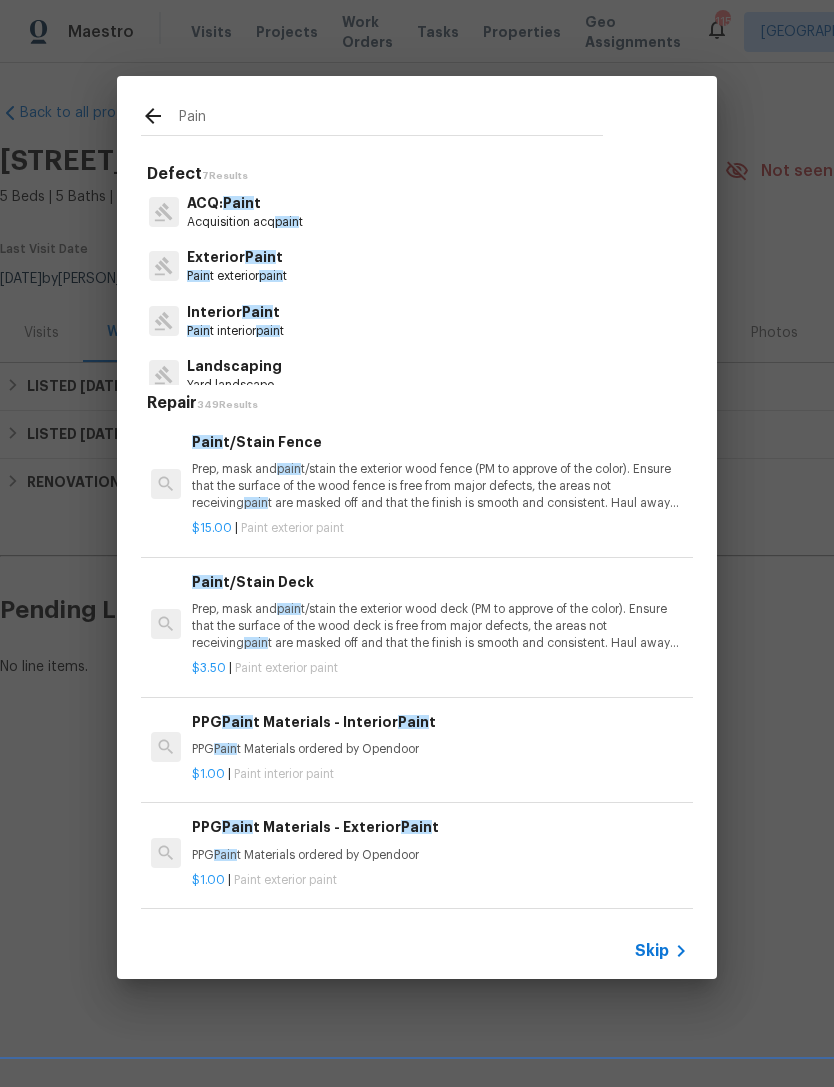 click on "Prep, mask and  pain t/stain the exterior wood deck  (PM to approve of the color). Ensure that the surface of the wood deck is free from major defects, the areas not receiving  pain t are masked off and that the finish is smooth and consistent. Haul away and dispose of all debris properly." at bounding box center (440, 626) 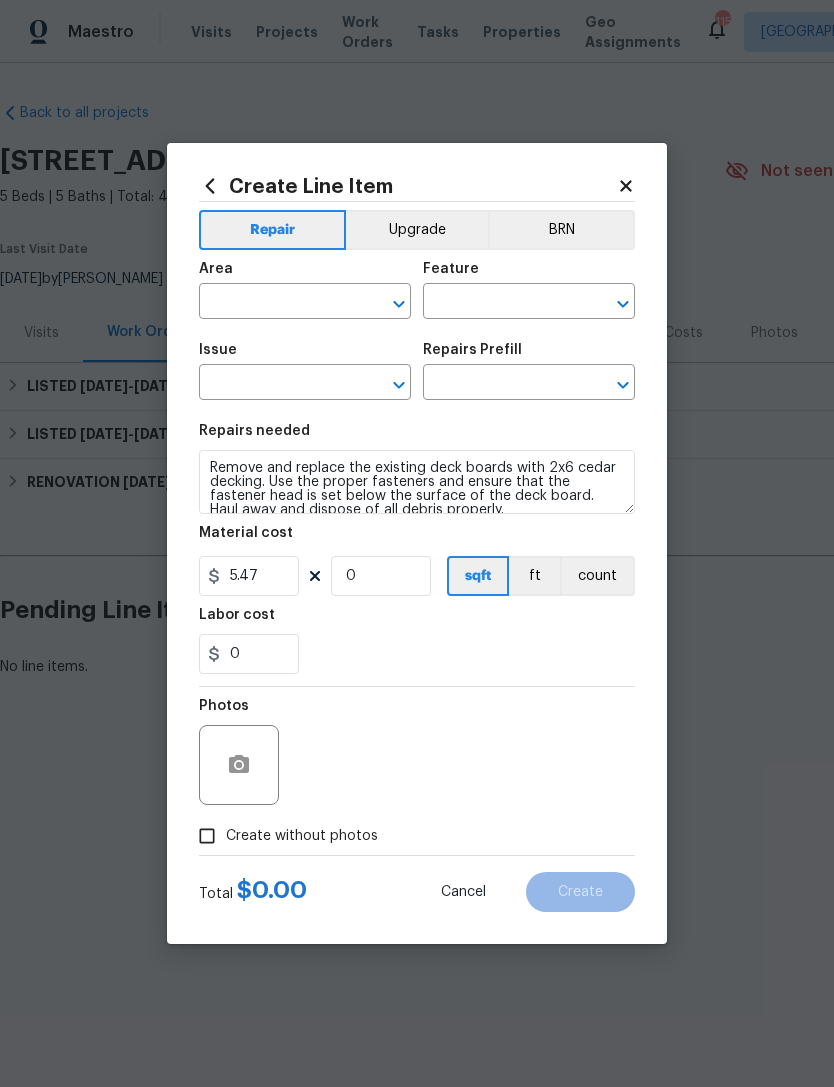 type on "Overall Paint" 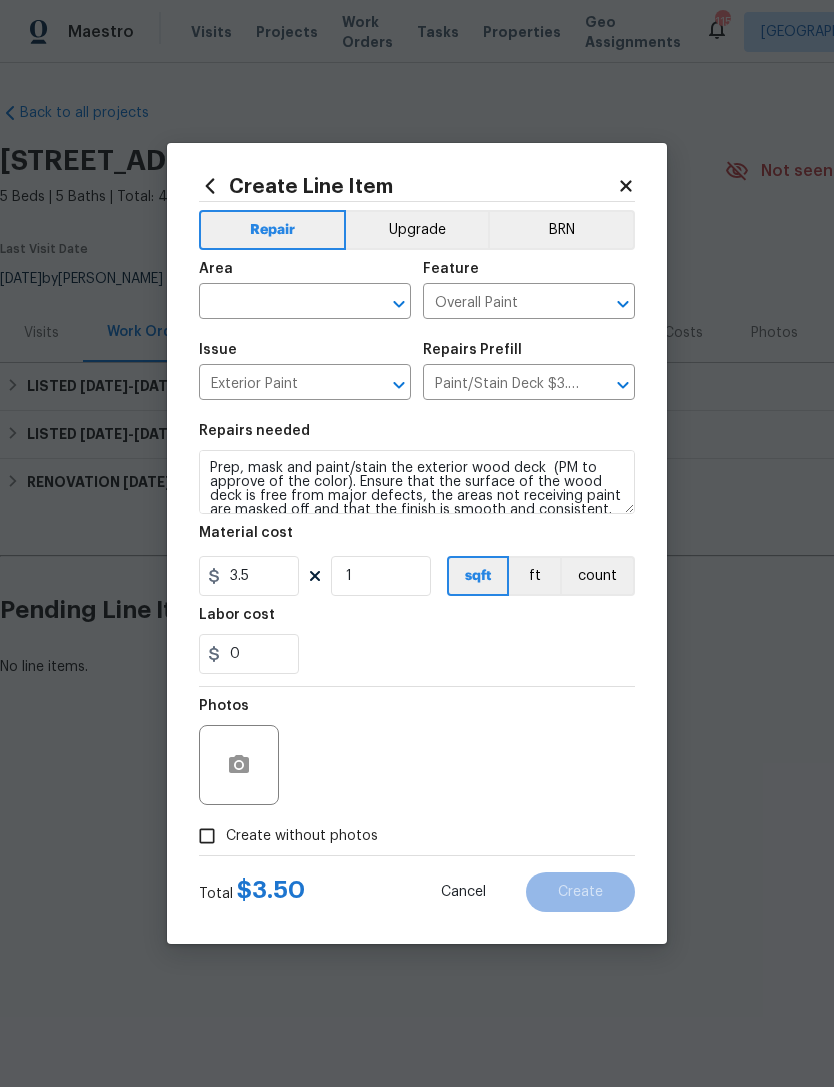 scroll, scrollTop: 0, scrollLeft: 0, axis: both 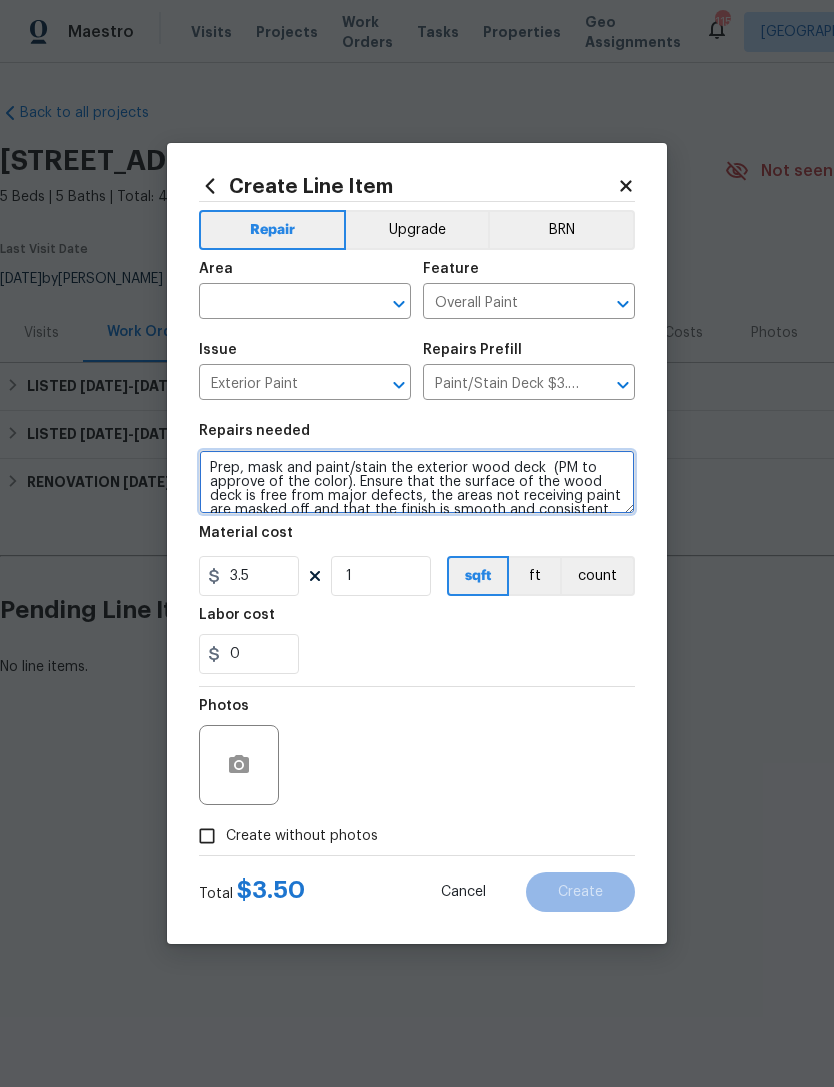 click on "Prep, mask and paint/stain the exterior wood deck  (PM to approve of the color). Ensure that the surface of the wood deck is free from major defects, the areas not receiving paint are masked off and that the finish is smooth and consistent. Haul away and dispose of all debris properly." at bounding box center (417, 482) 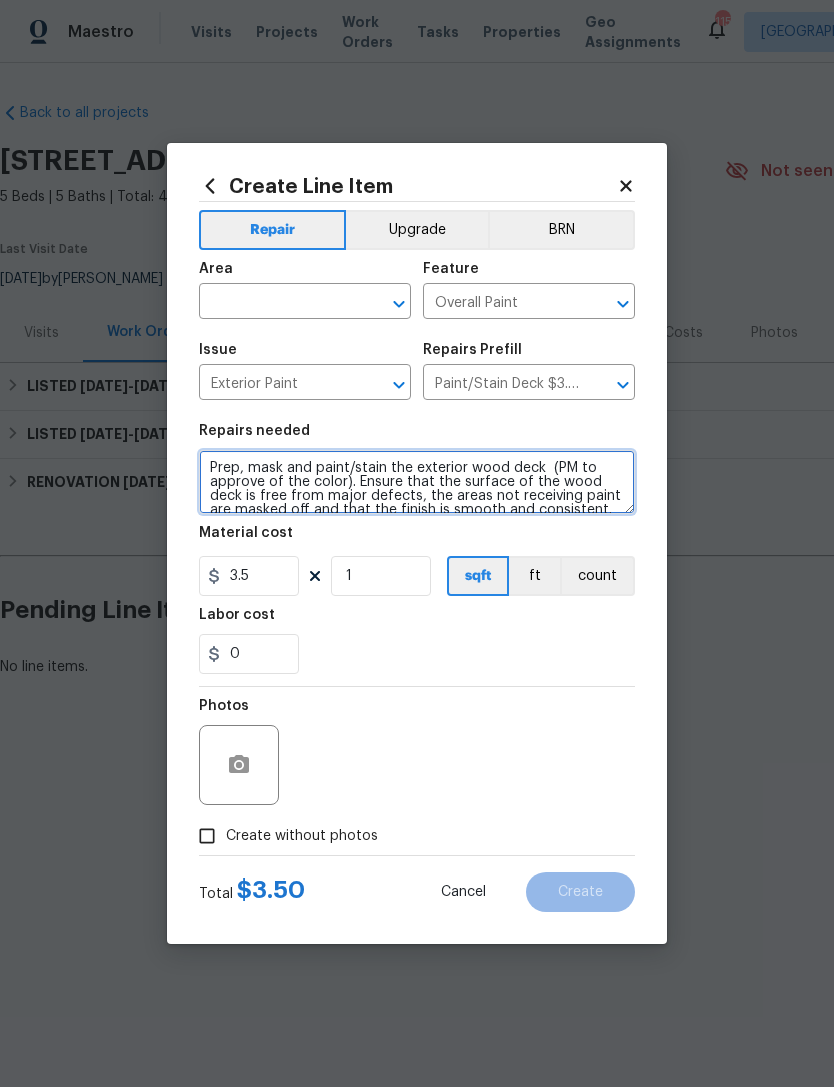 click on "Prep, mask and paint/stain the exterior wood deck  (PM to approve of the color). Ensure that the surface of the wood deck is free from major defects, the areas not receiving paint are masked off and that the finish is smooth and consistent. Haul away and dispose of all debris properly." at bounding box center [417, 482] 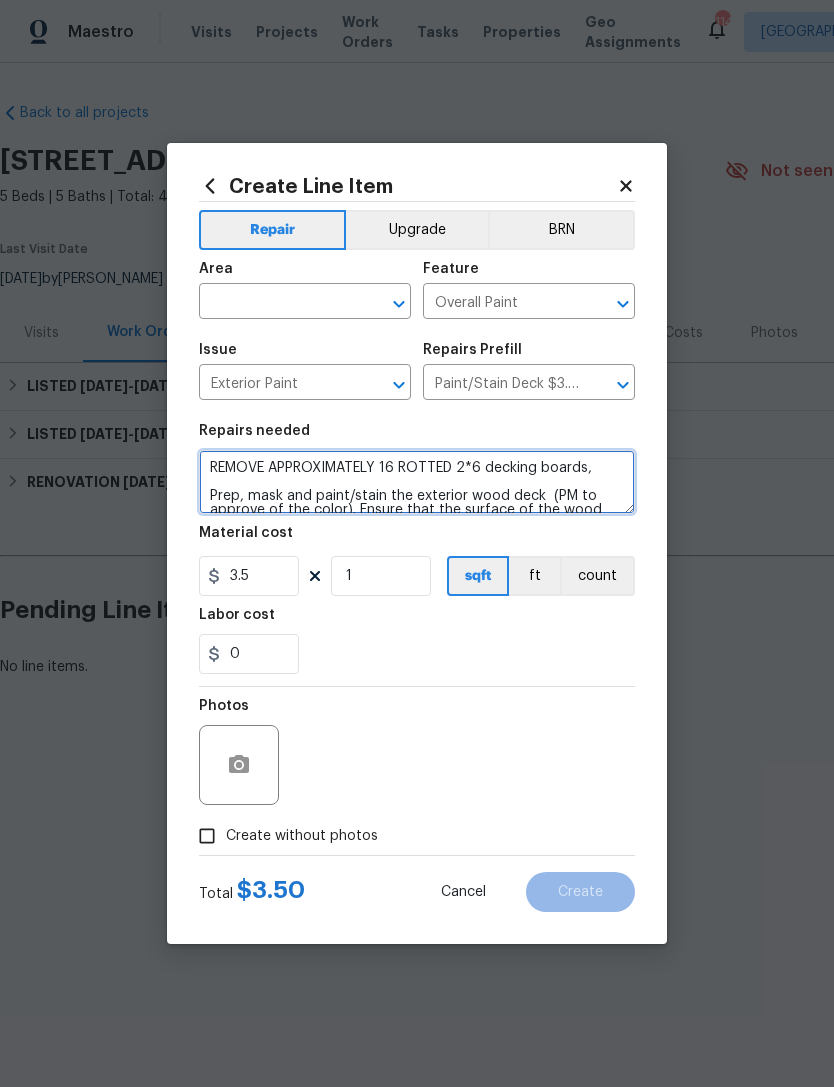 click on "REMOVE APPROXIMATELY 16 ROTTED 2*6 decking boards,
Prep, mask and paint/stain the exterior wood deck  (PM to approve of the color). Ensure that the surface of the wood deck is free from major defects, the areas not receiving paint are masked off and that the finish is smooth and consistent. Haul away and dispose of all debris properly." at bounding box center [417, 482] 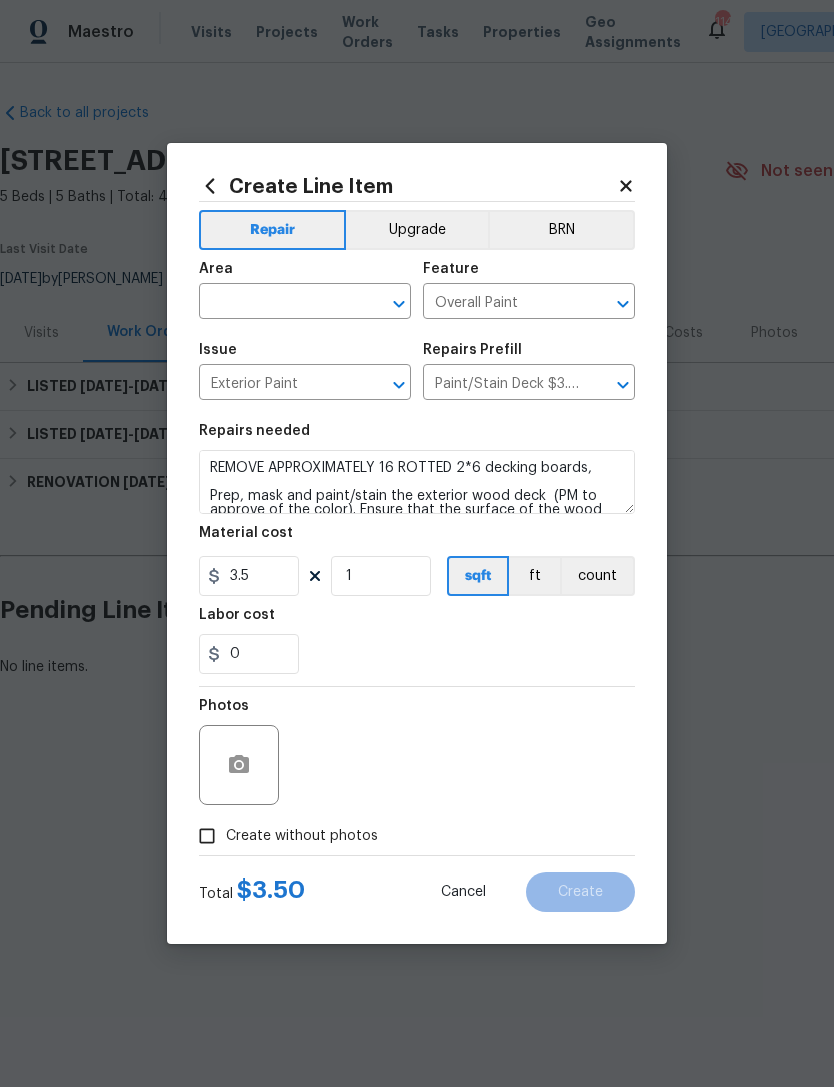 click on "0" at bounding box center [417, 654] 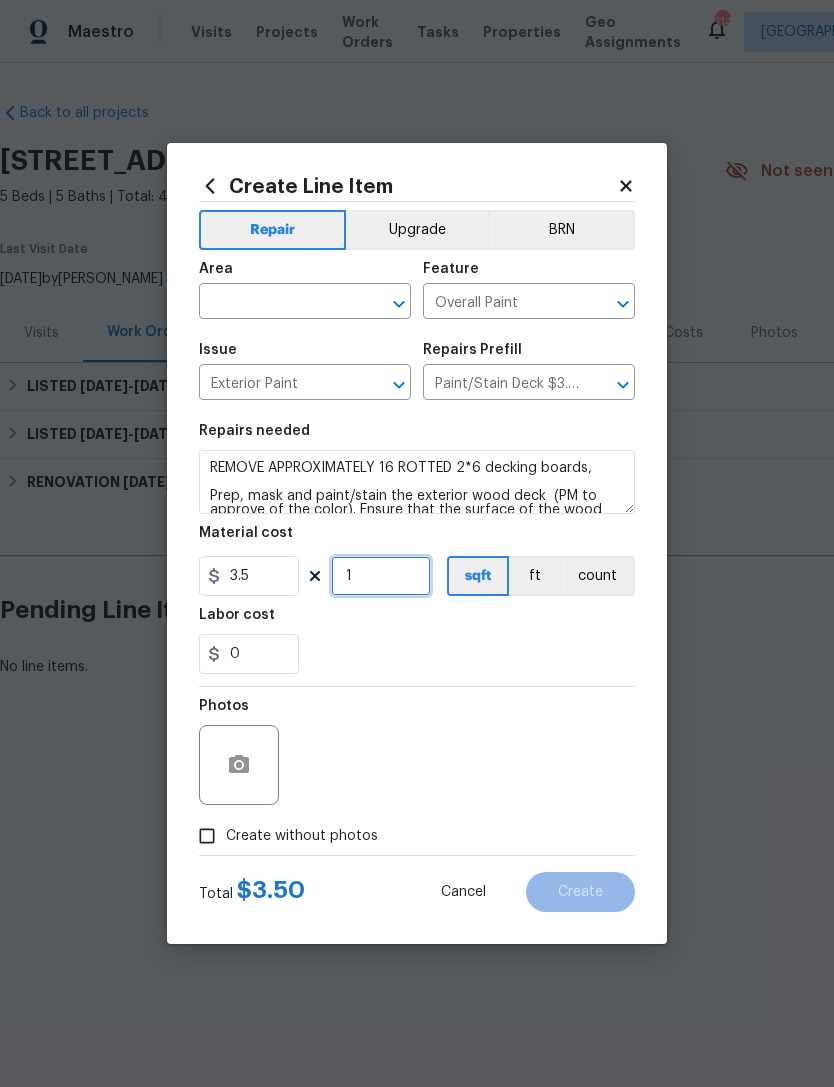 click on "1" at bounding box center [381, 576] 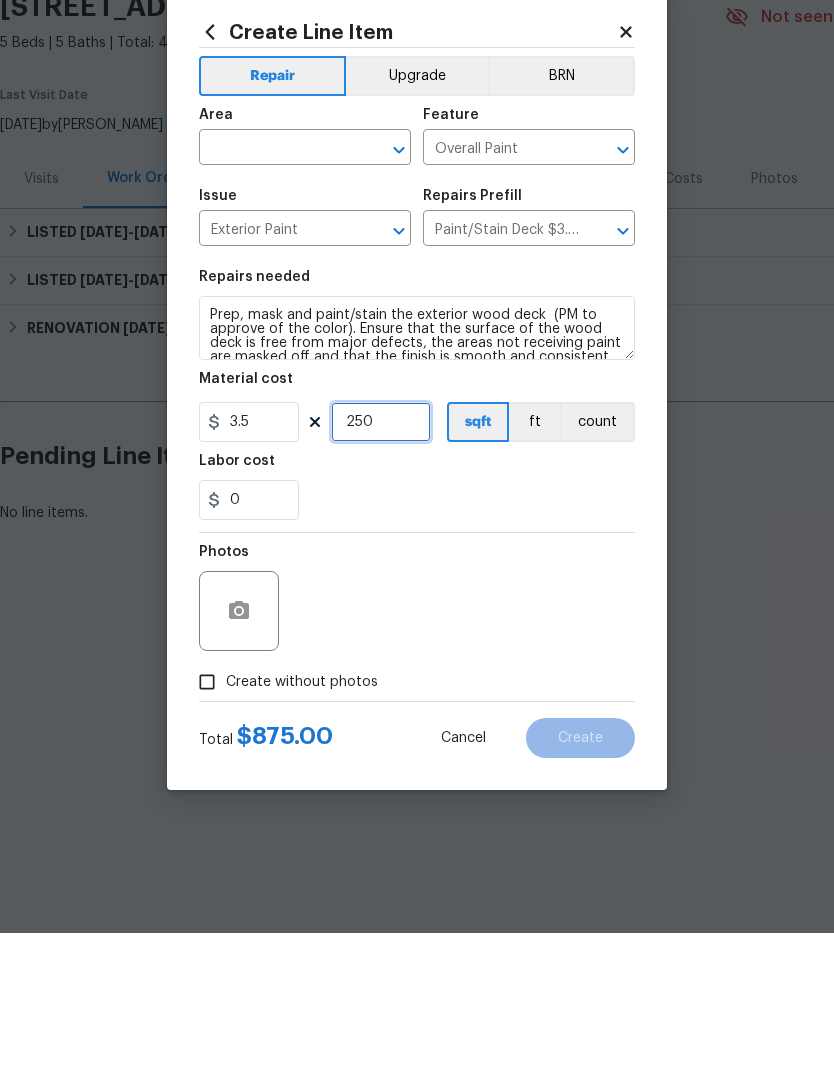 scroll, scrollTop: 47, scrollLeft: 0, axis: vertical 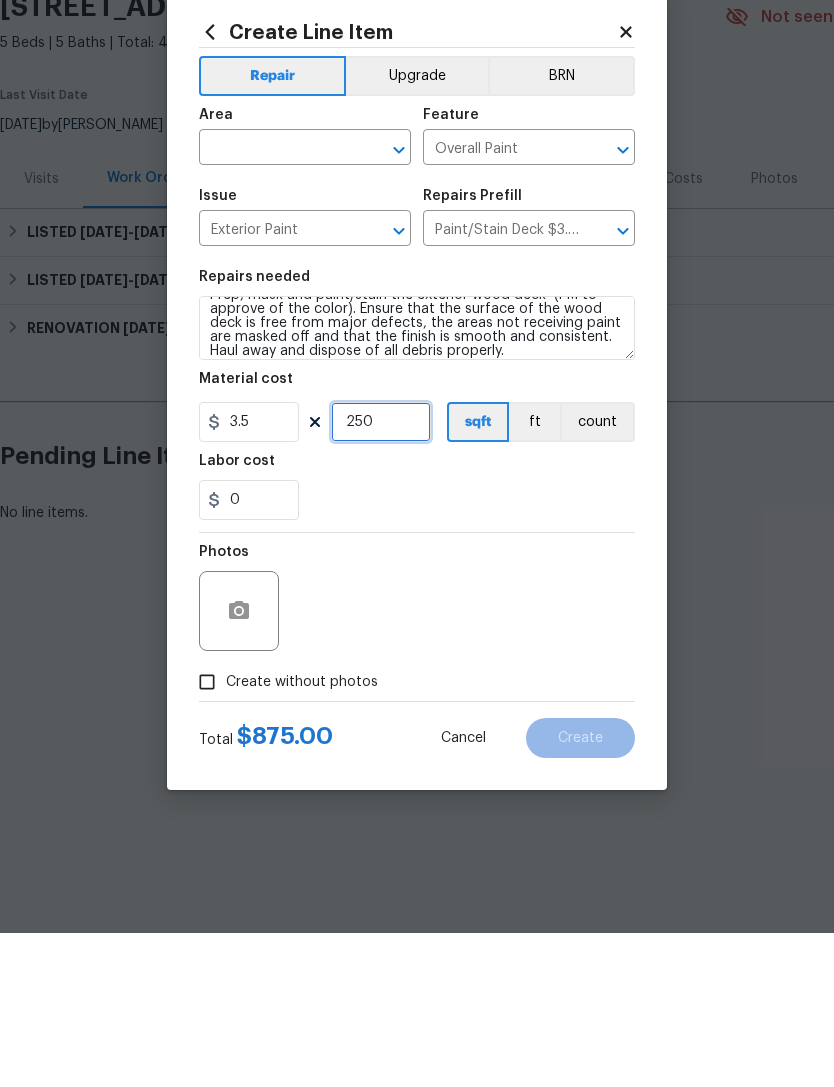 type on "250" 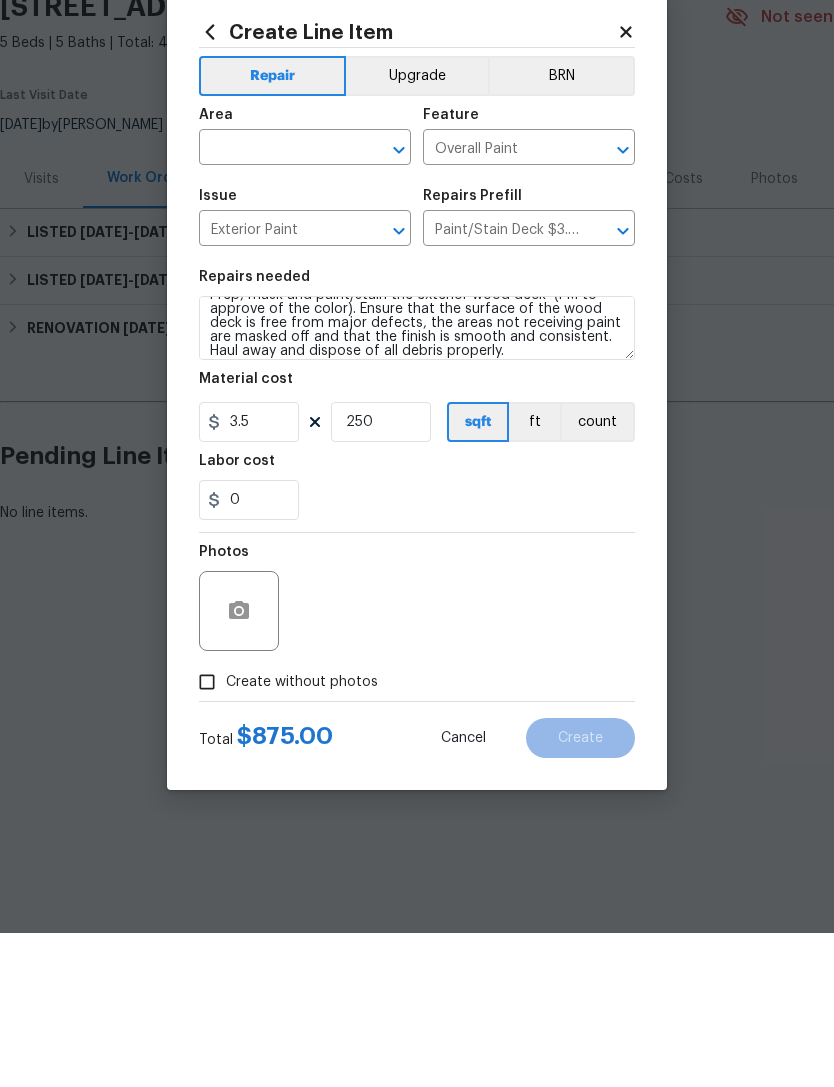 click on "Photos" at bounding box center [417, 752] 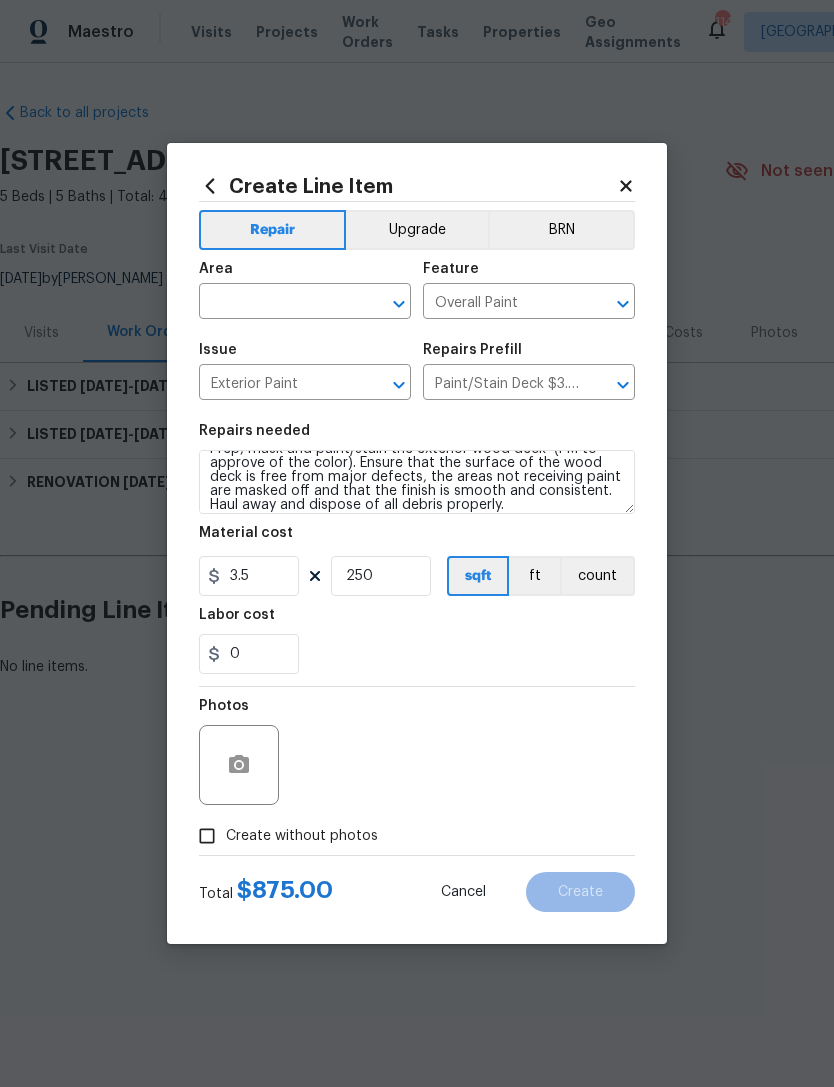 click at bounding box center [277, 303] 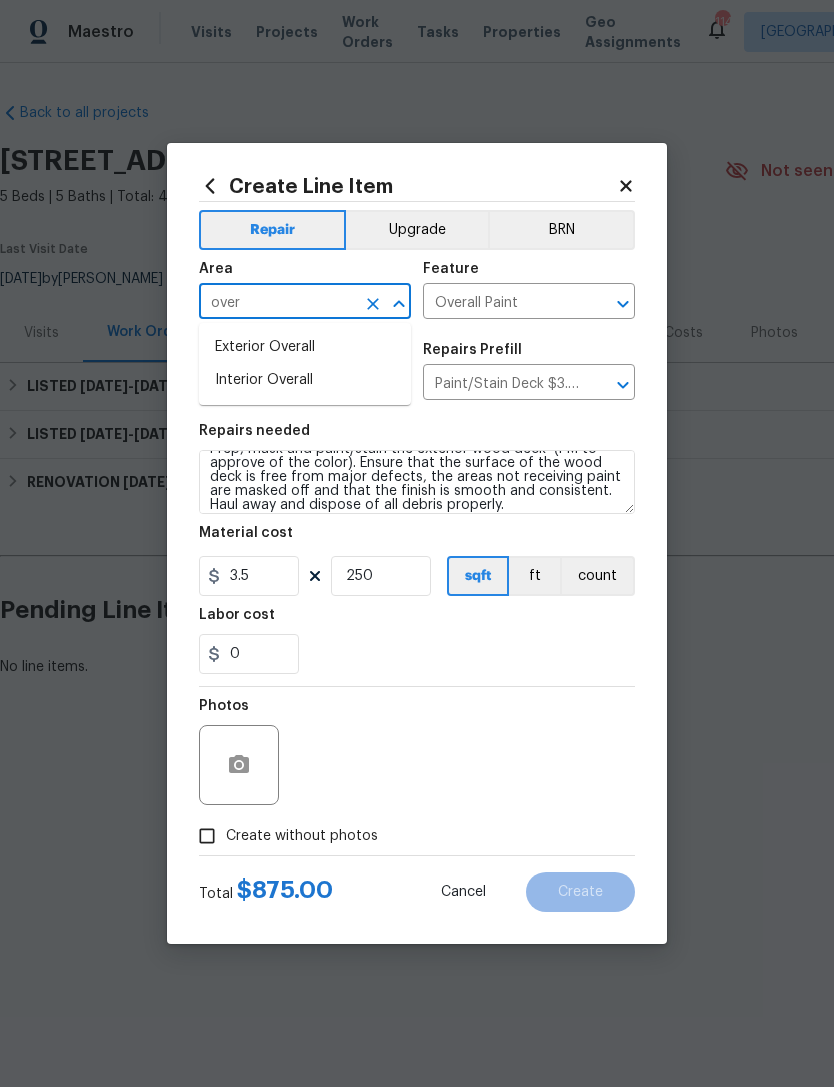 click on "Exterior Overall" at bounding box center [305, 347] 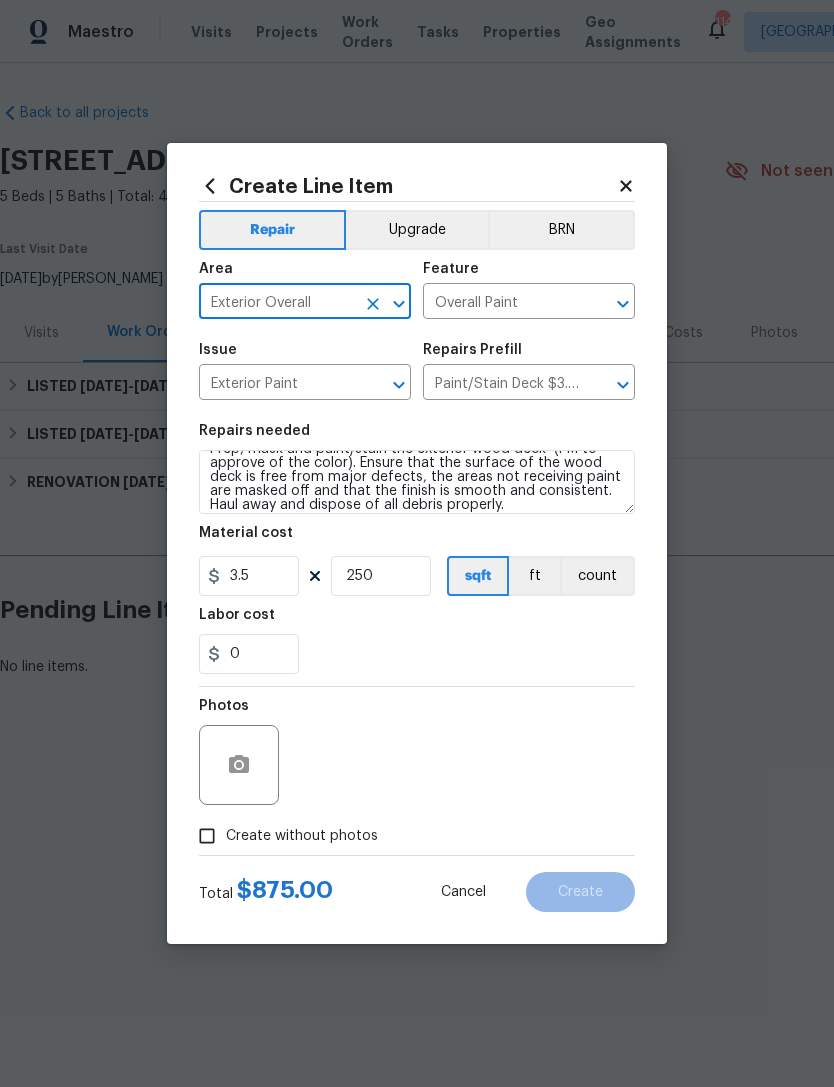 click on "0" at bounding box center [417, 654] 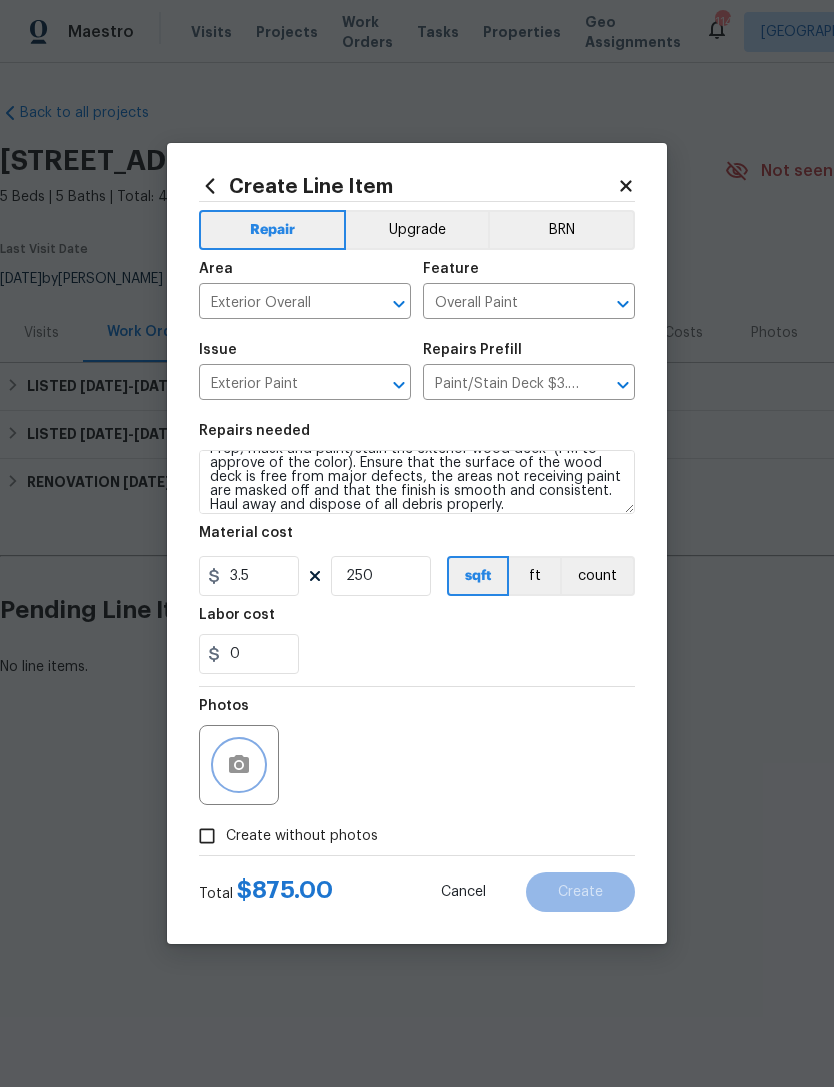 click 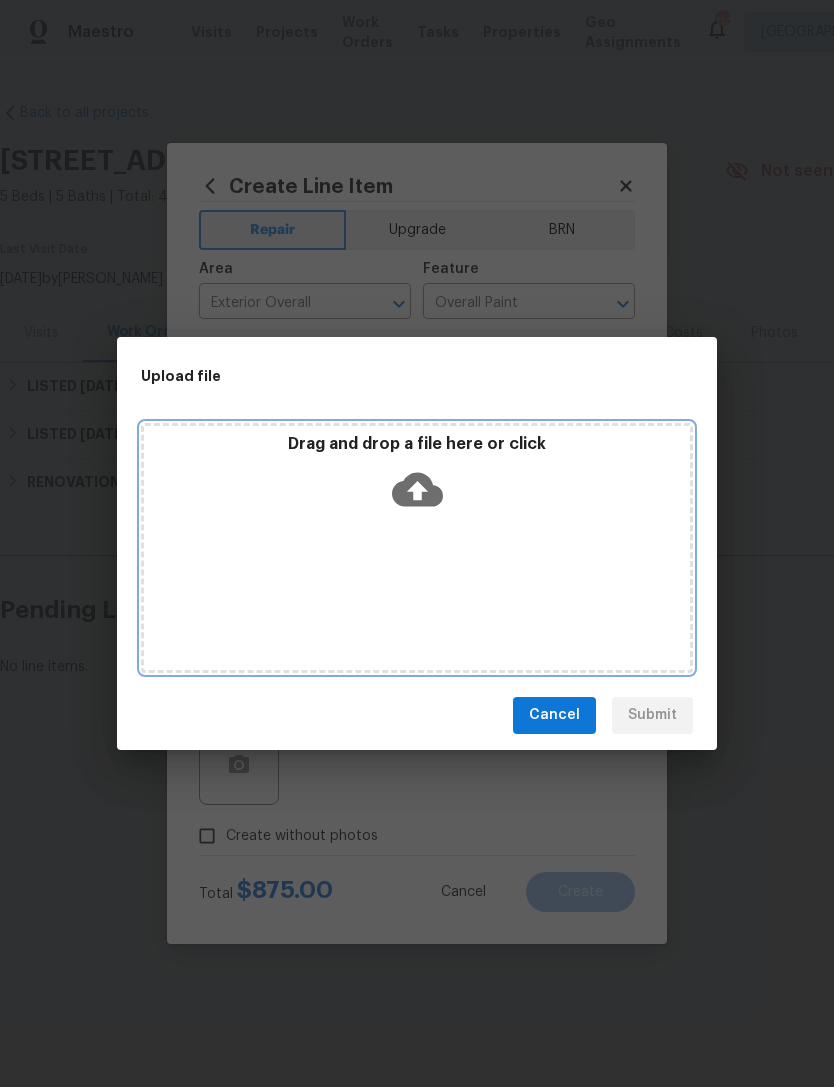 click on "Drag and drop a file here or click" at bounding box center [417, 548] 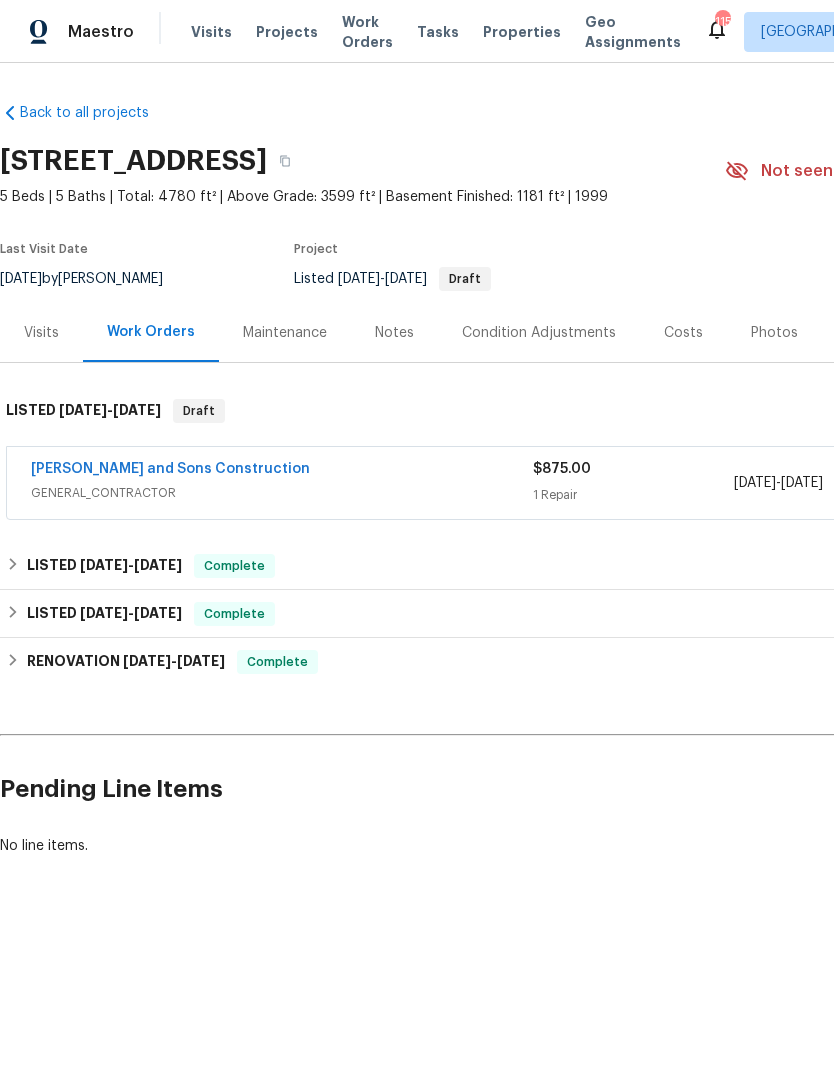 scroll, scrollTop: 0, scrollLeft: 0, axis: both 